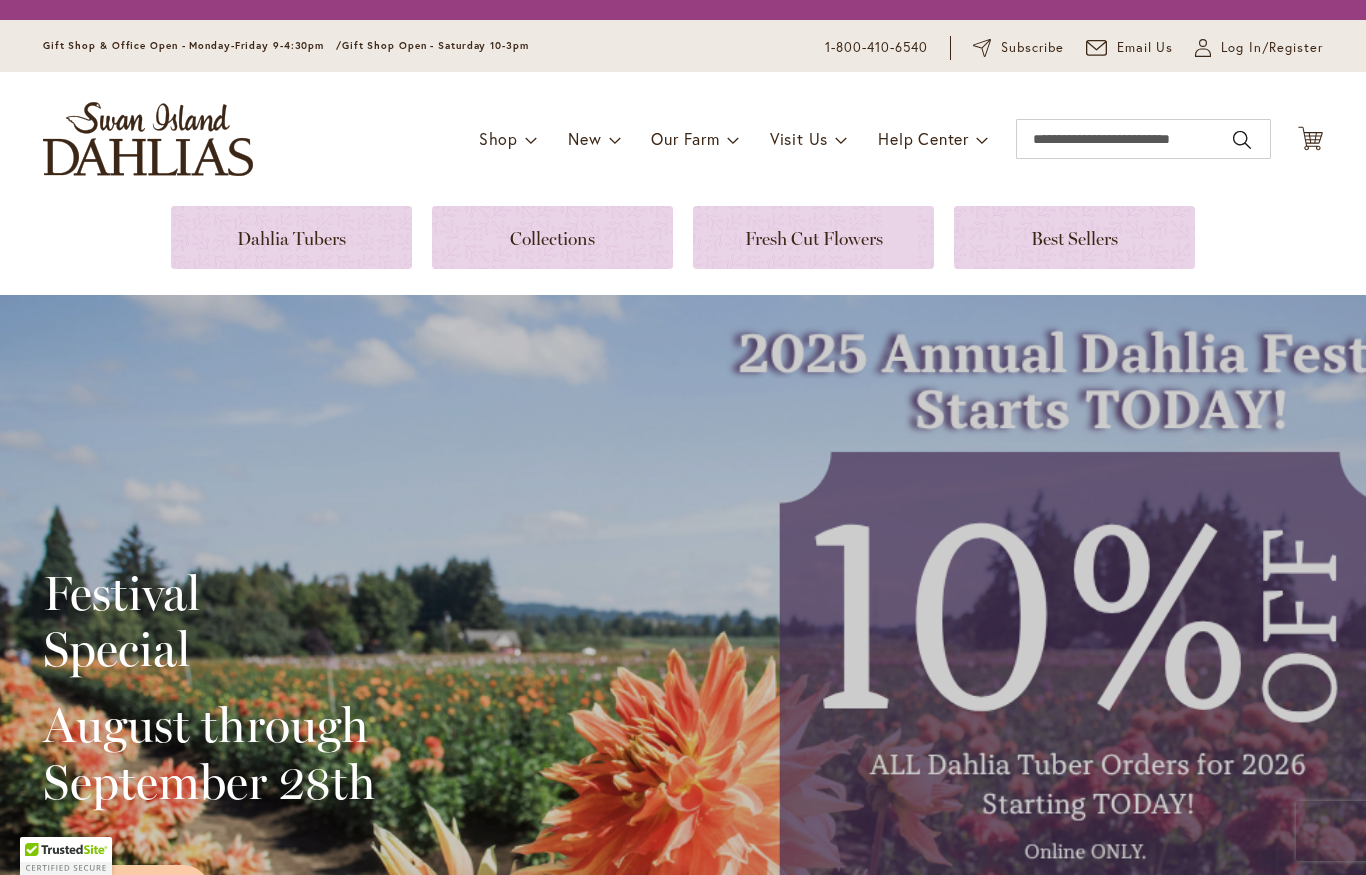 scroll, scrollTop: 0, scrollLeft: 0, axis: both 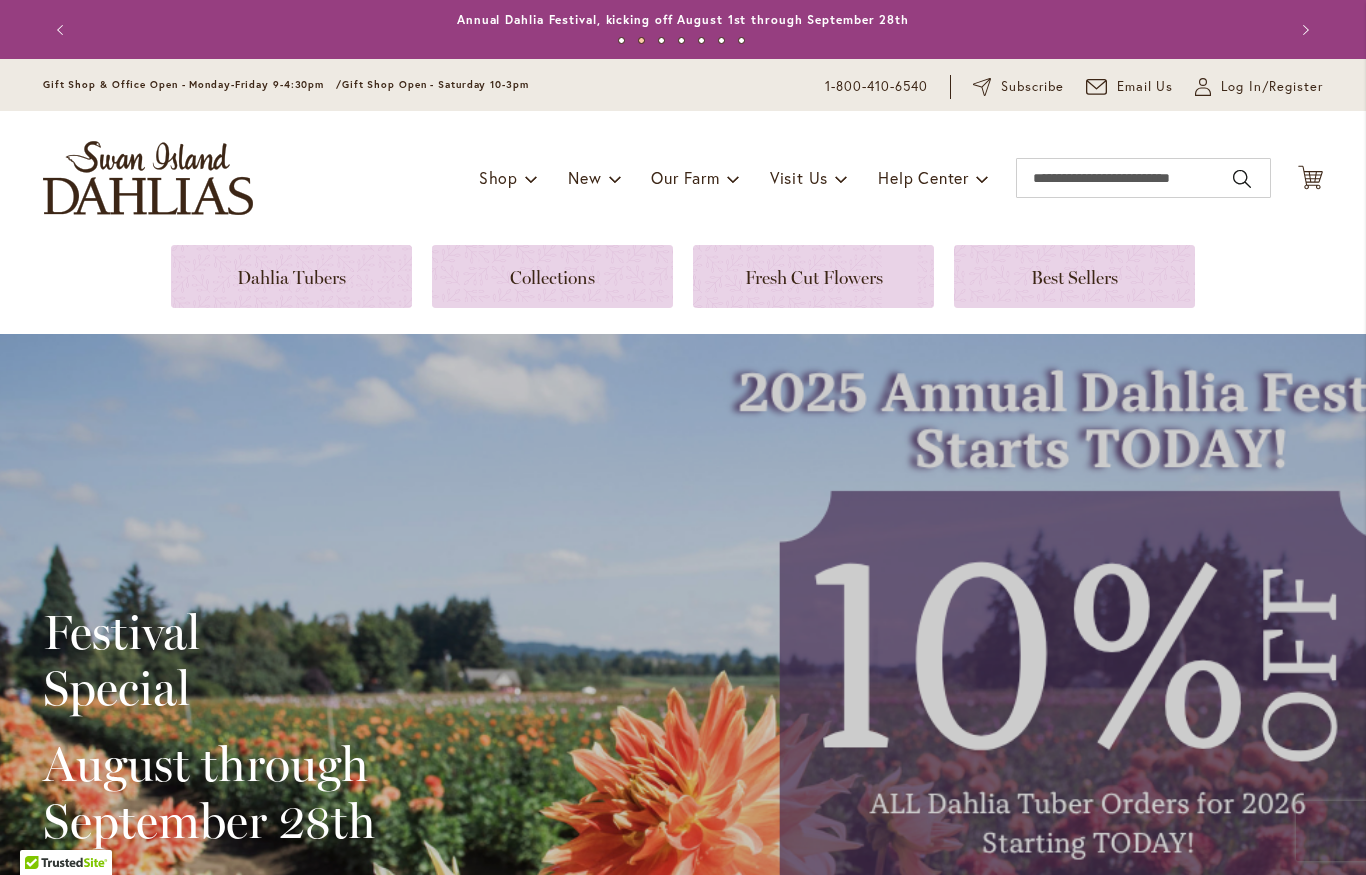 click on "Log In/Register" at bounding box center [1272, 87] 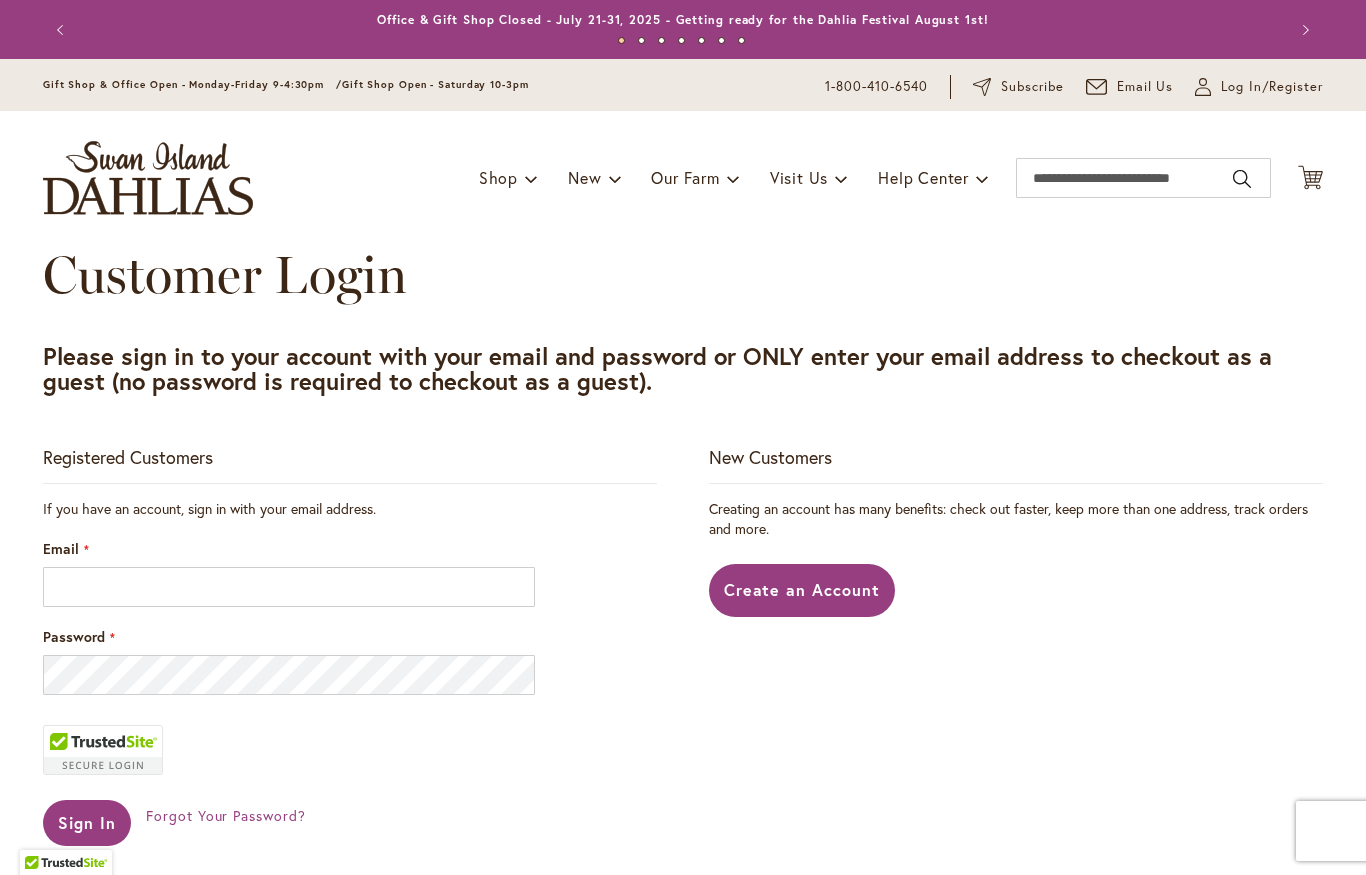 scroll, scrollTop: 298, scrollLeft: 0, axis: vertical 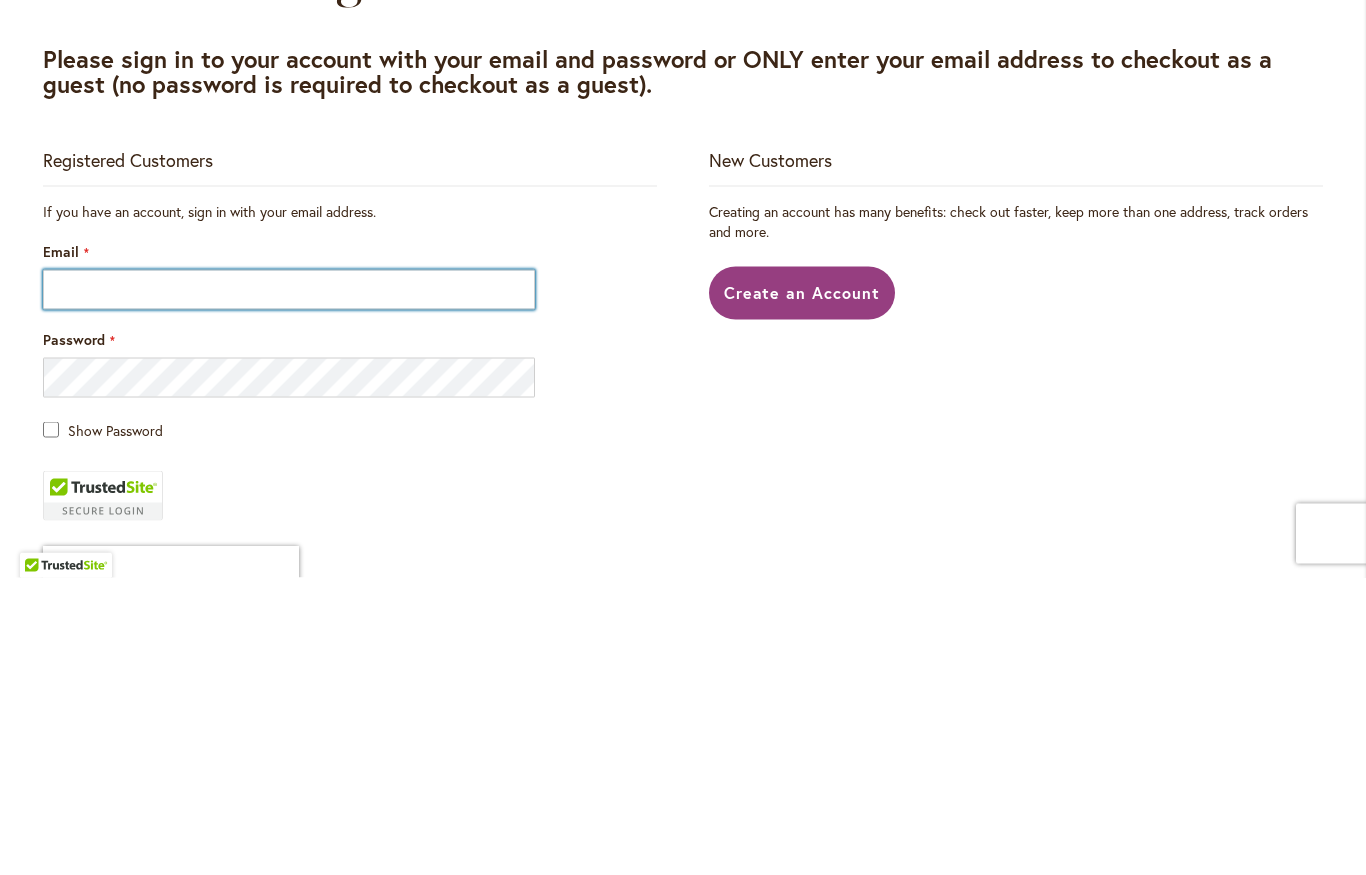 type on "**********" 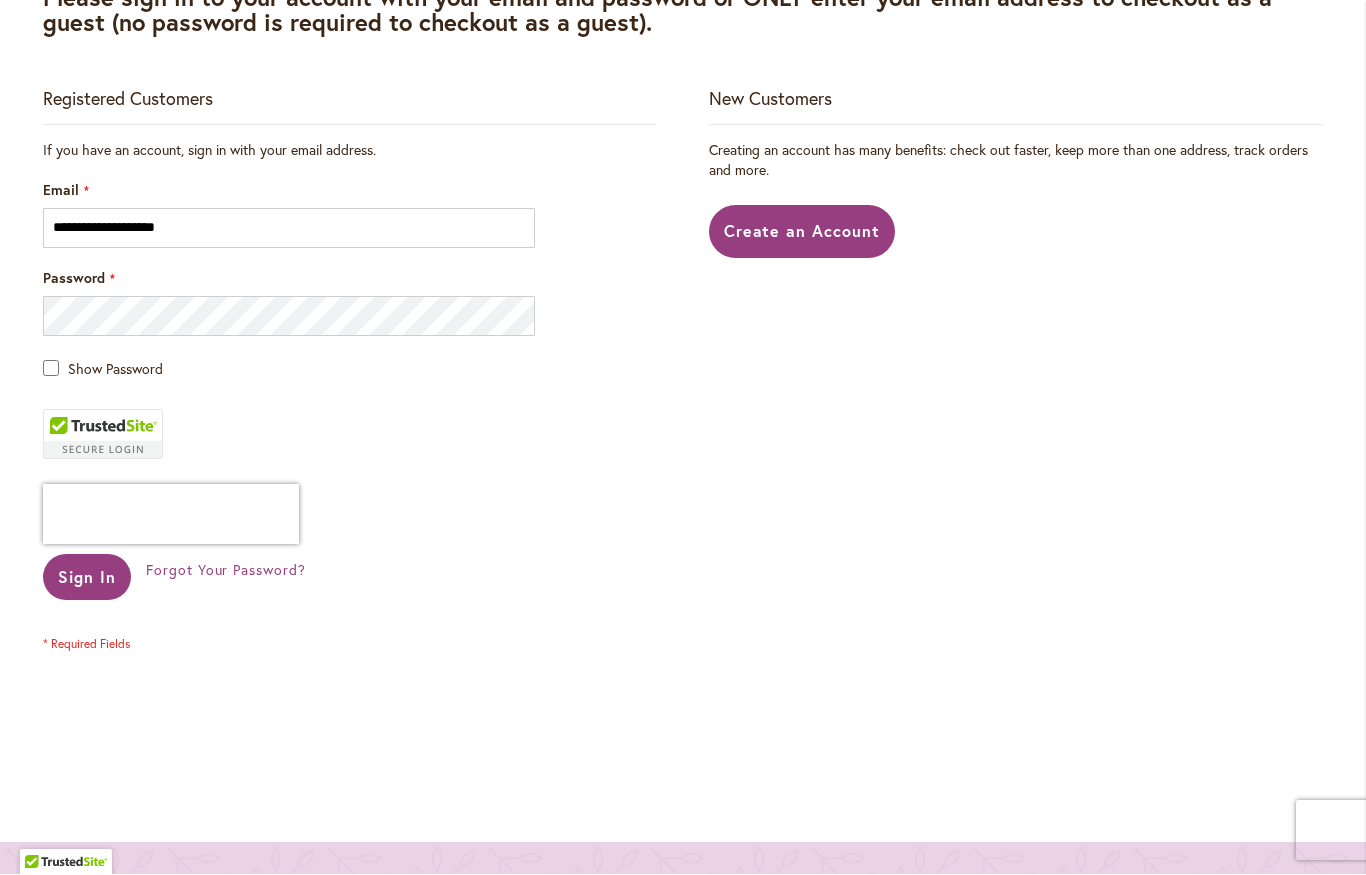 scroll, scrollTop: 359, scrollLeft: 0, axis: vertical 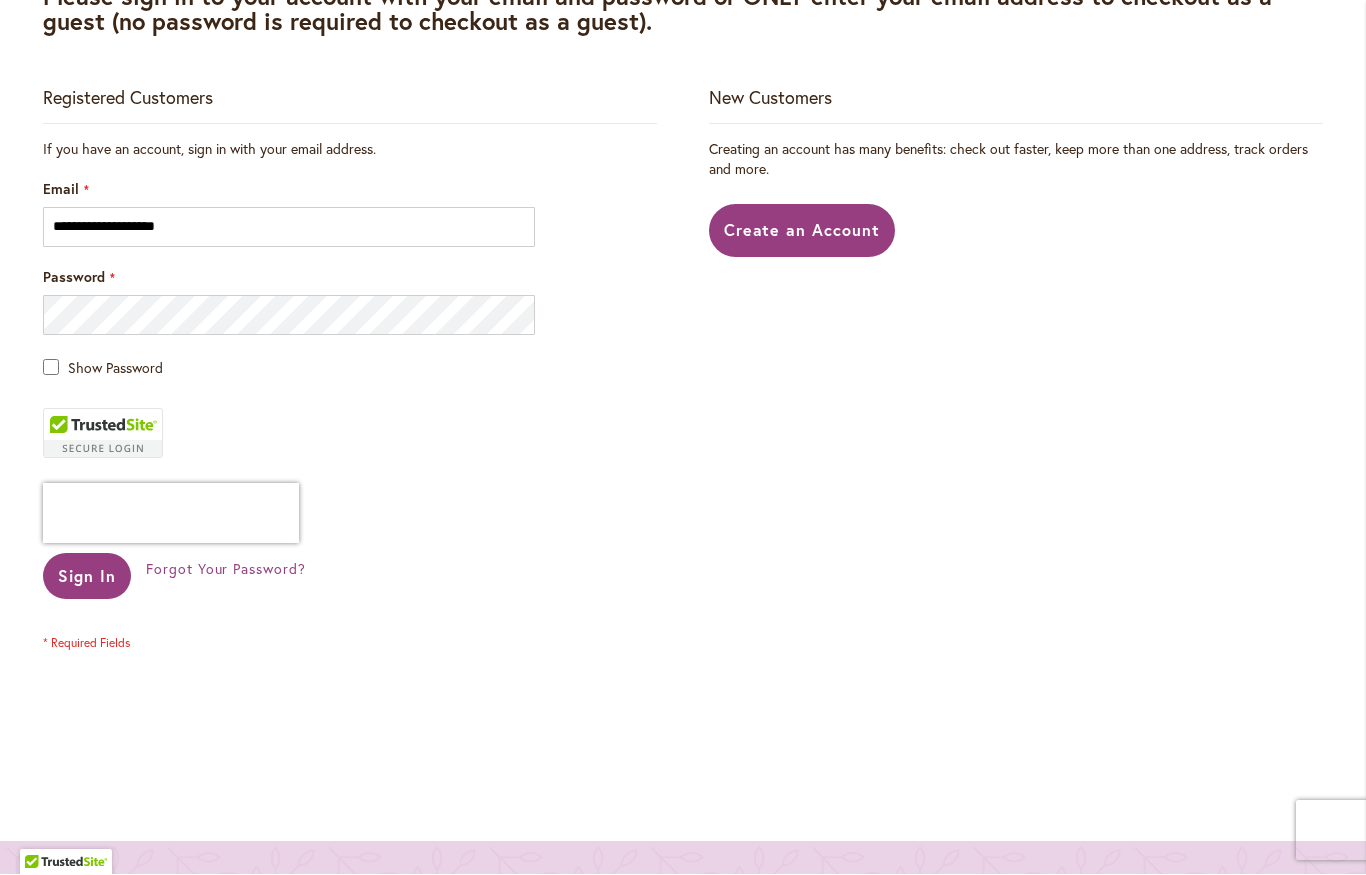 click on "Sign In" at bounding box center (87, 576) 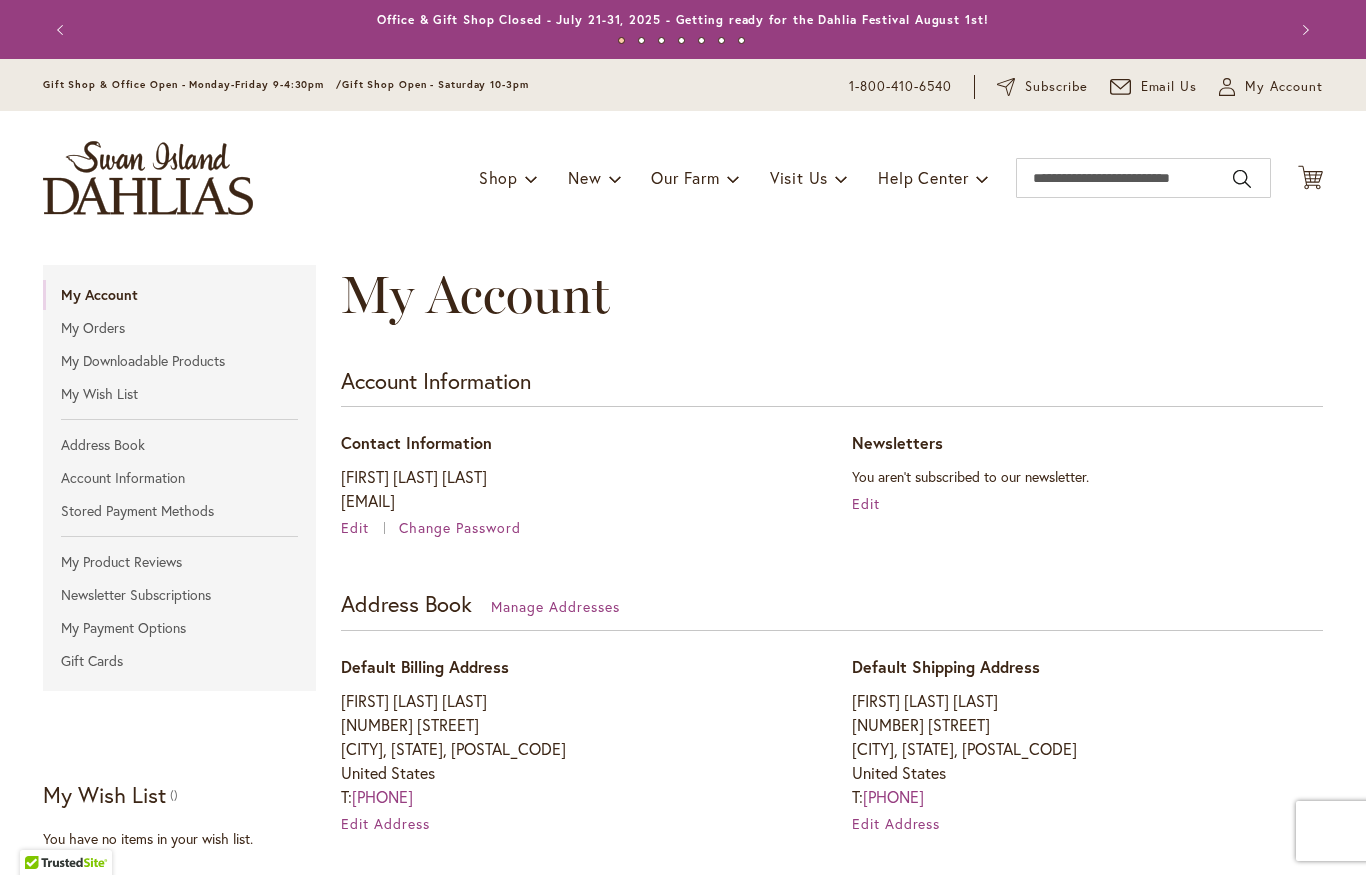 scroll, scrollTop: 0, scrollLeft: 0, axis: both 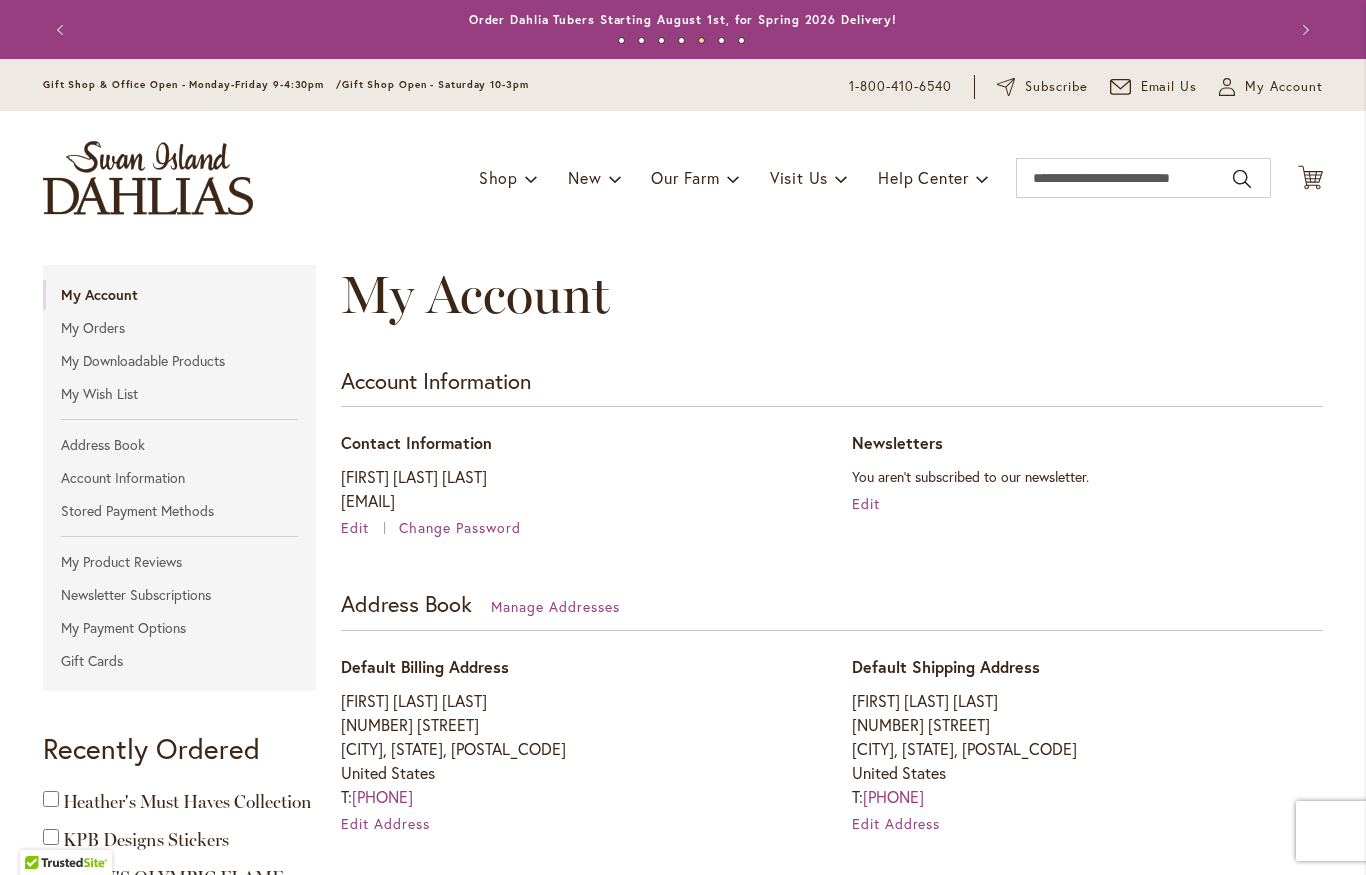 click on "My Wish List" at bounding box center [179, 394] 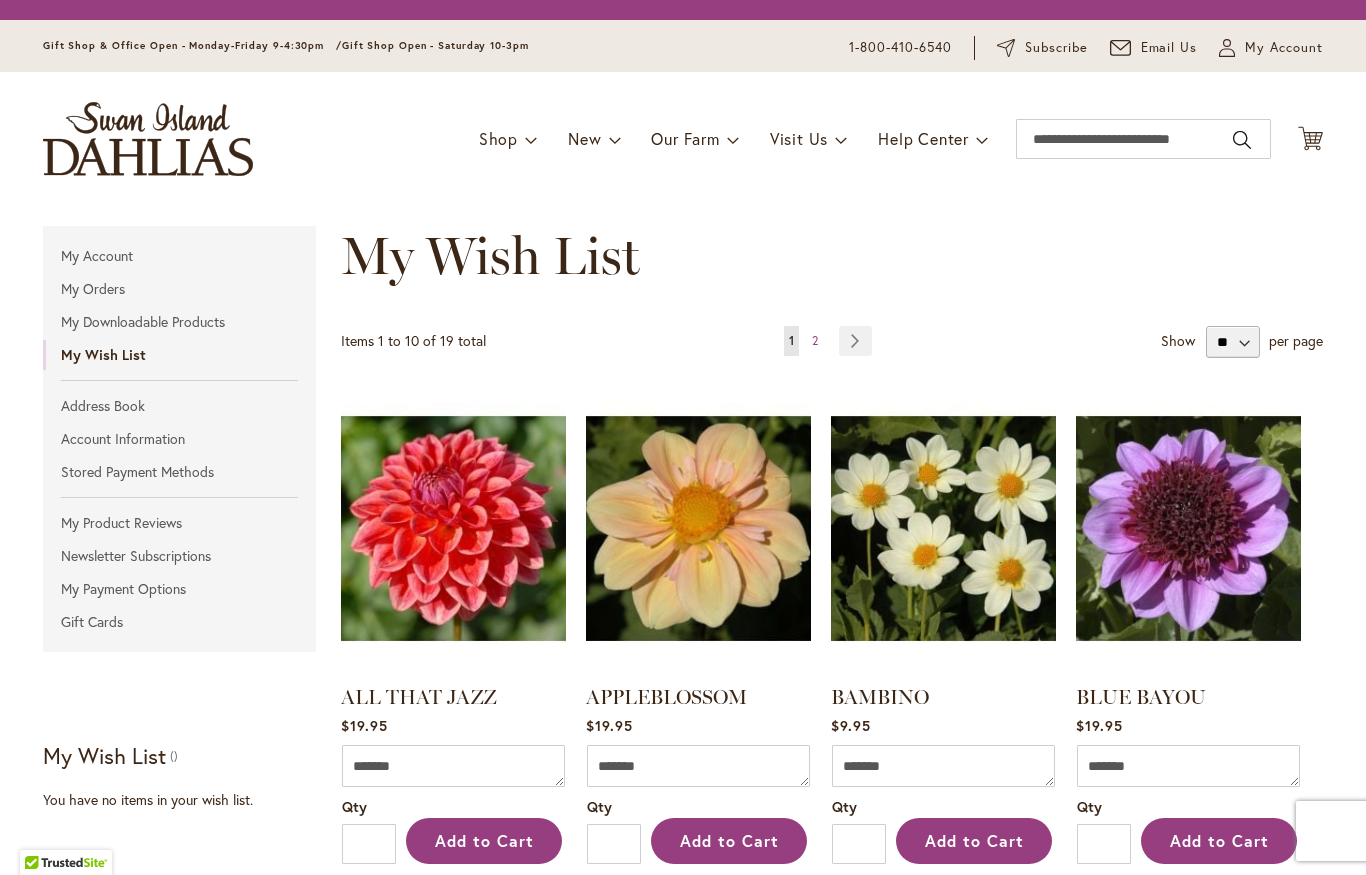 scroll, scrollTop: 0, scrollLeft: 0, axis: both 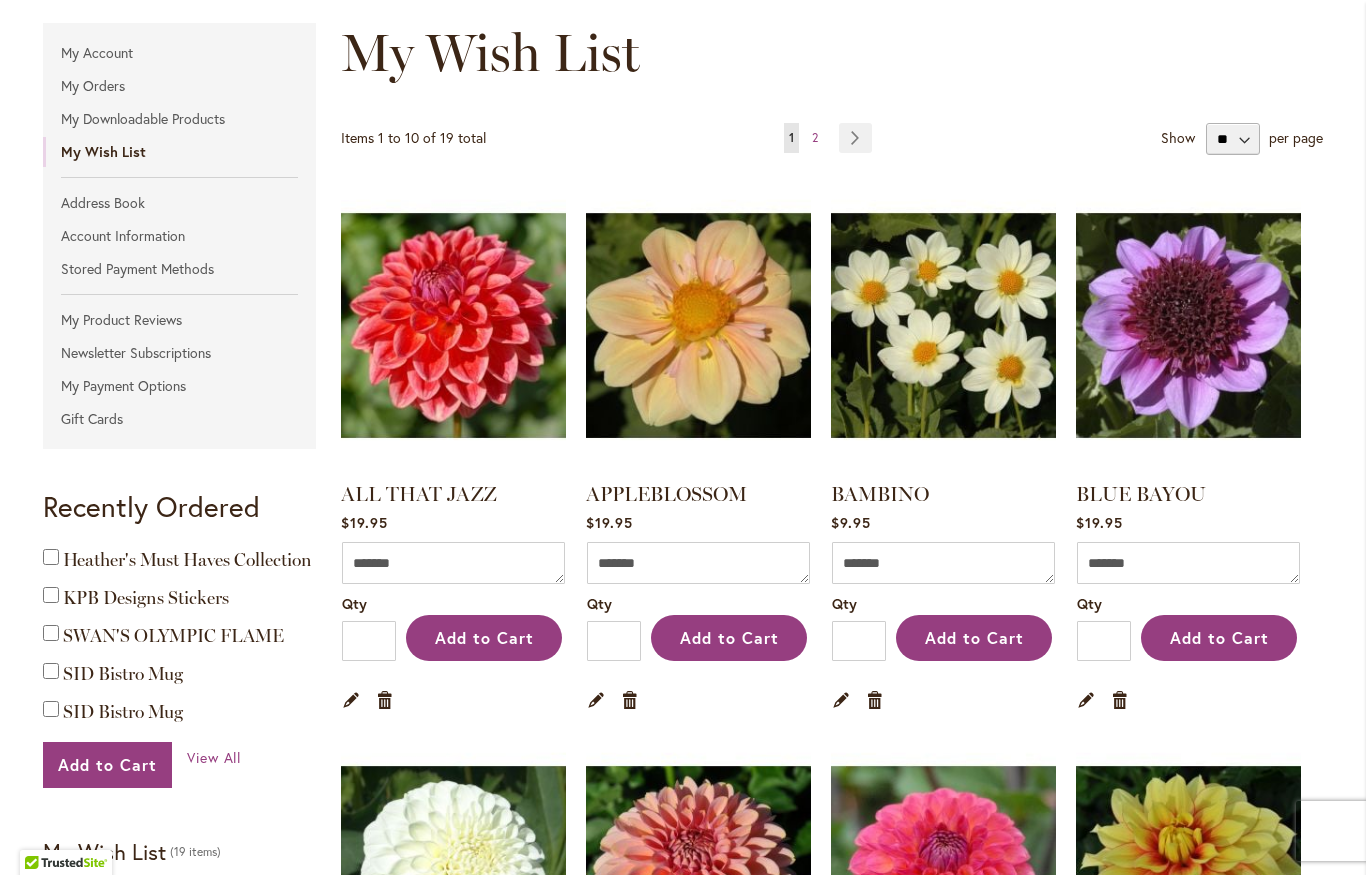 click on "Add to Cart" at bounding box center [484, 637] 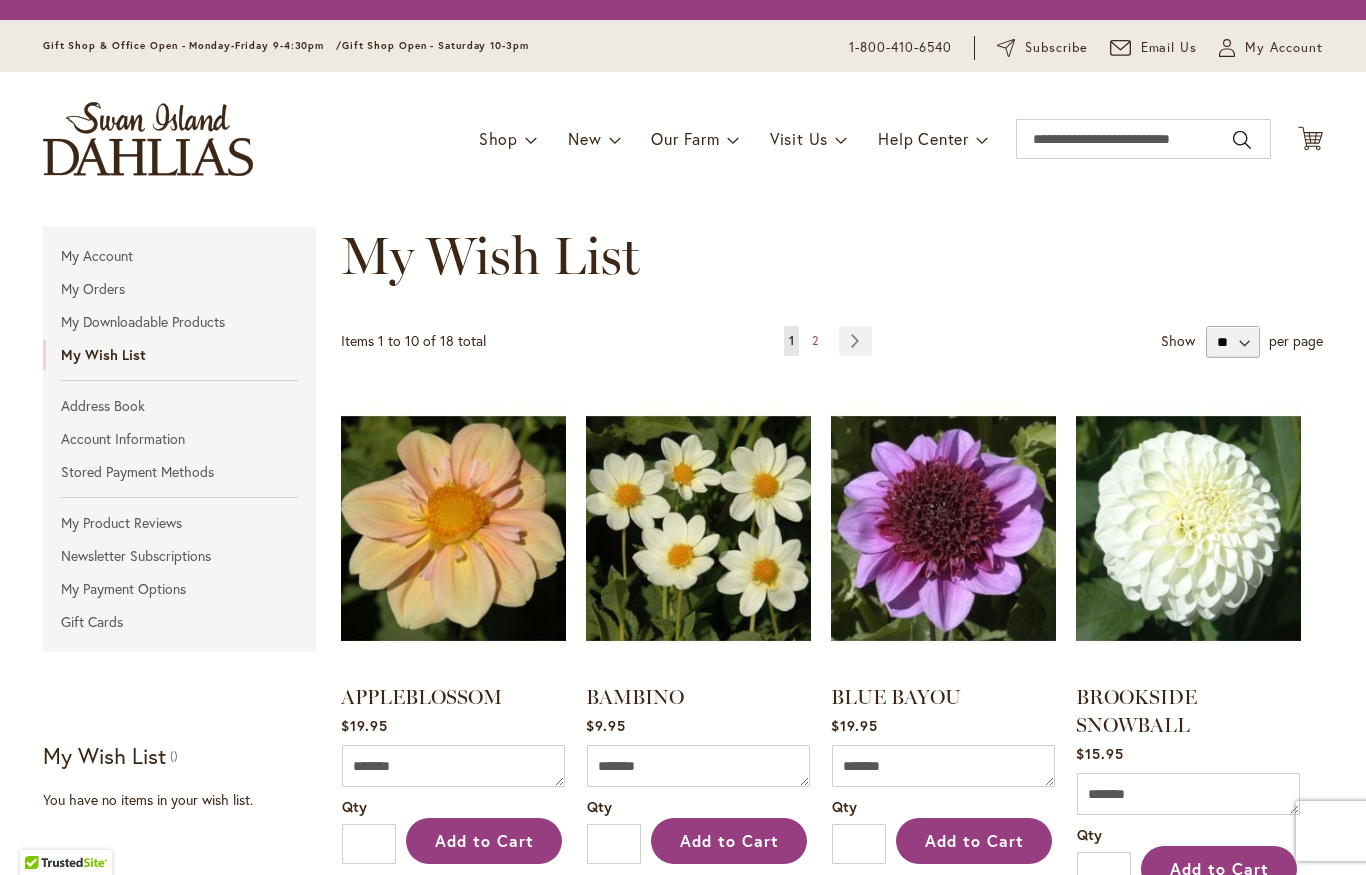 scroll, scrollTop: 0, scrollLeft: 0, axis: both 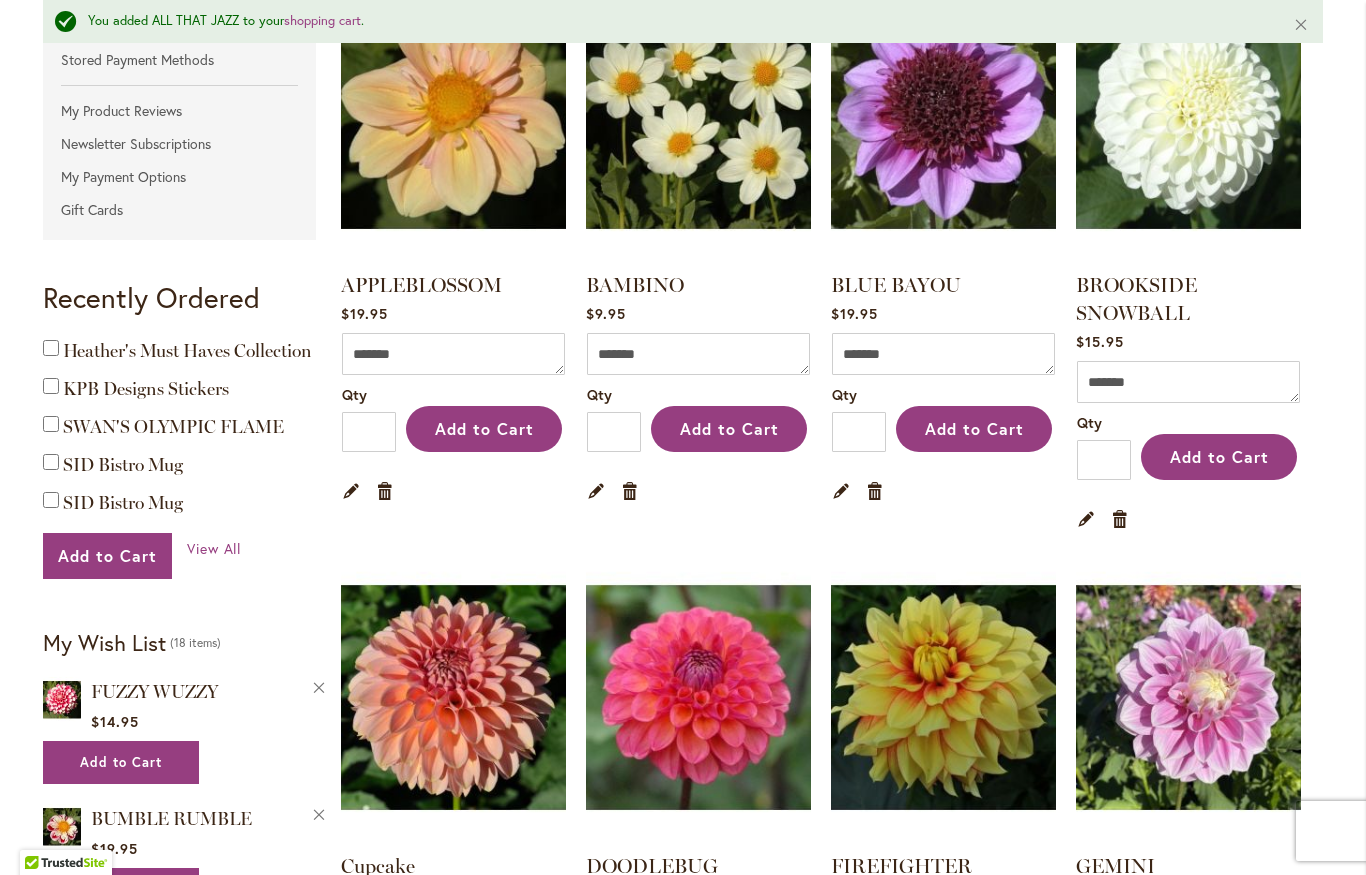 click on "Add to Cart" at bounding box center (974, 428) 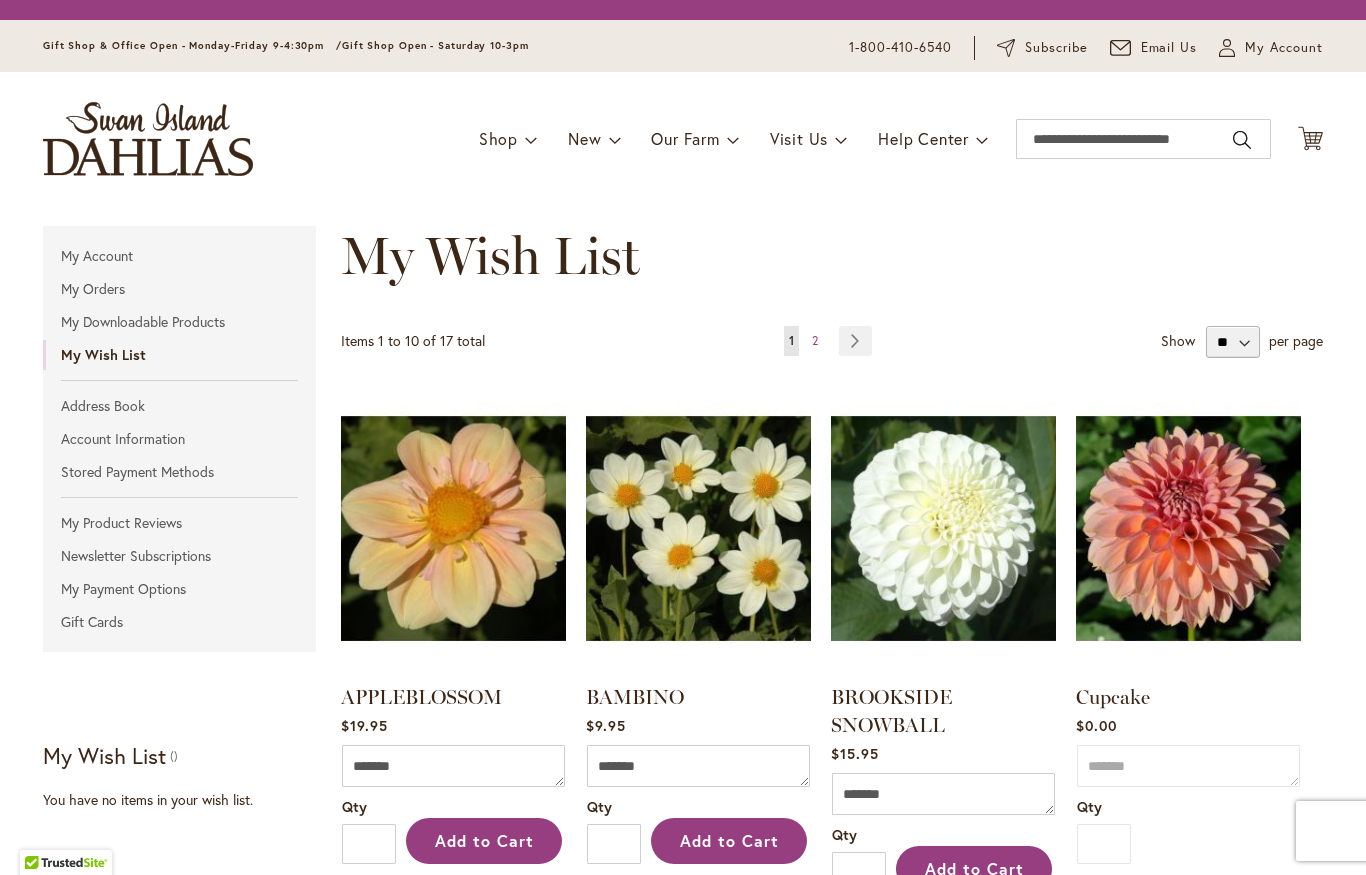 scroll, scrollTop: 0, scrollLeft: 0, axis: both 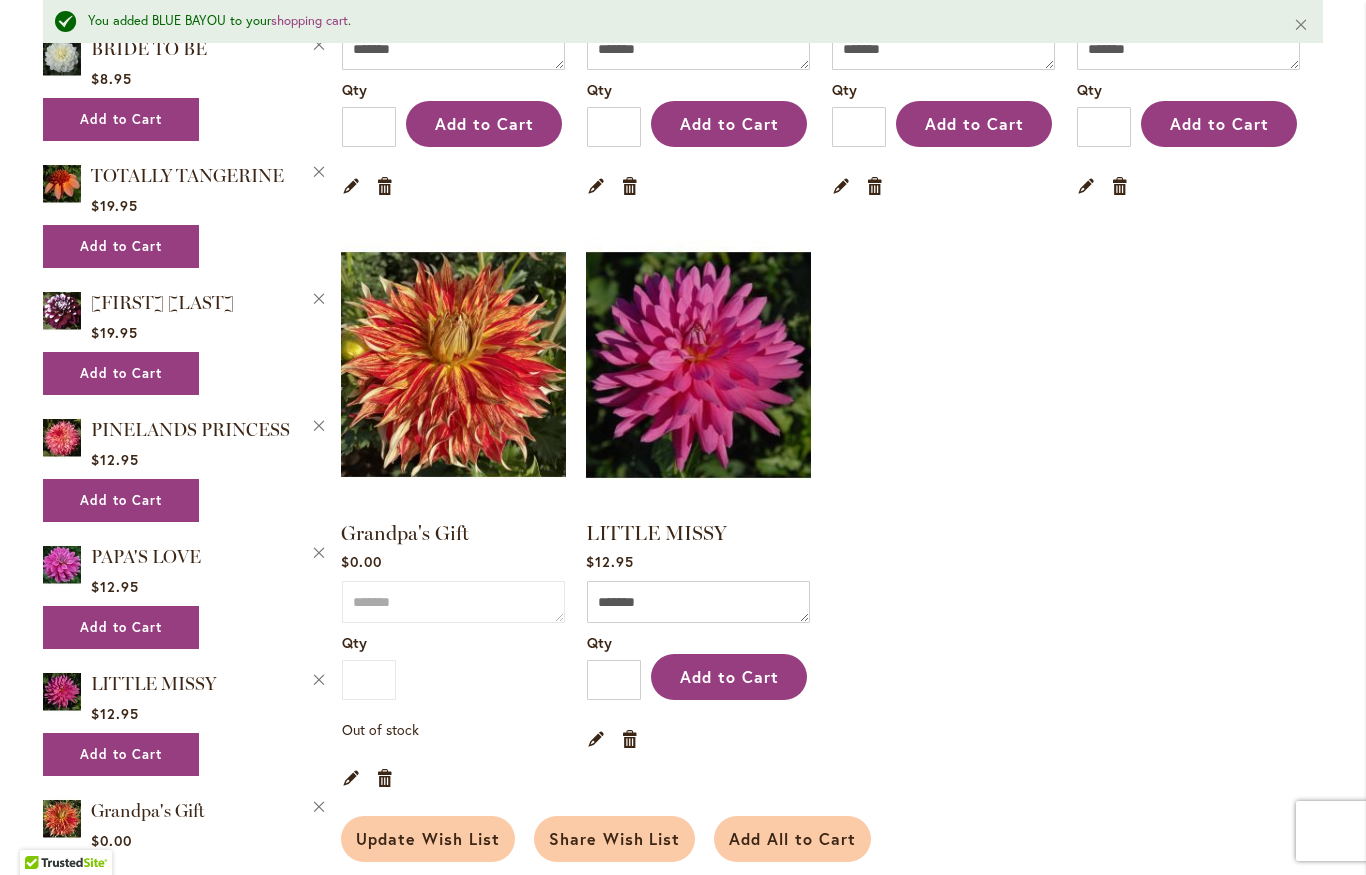 click on "Add to Cart" at bounding box center (729, 676) 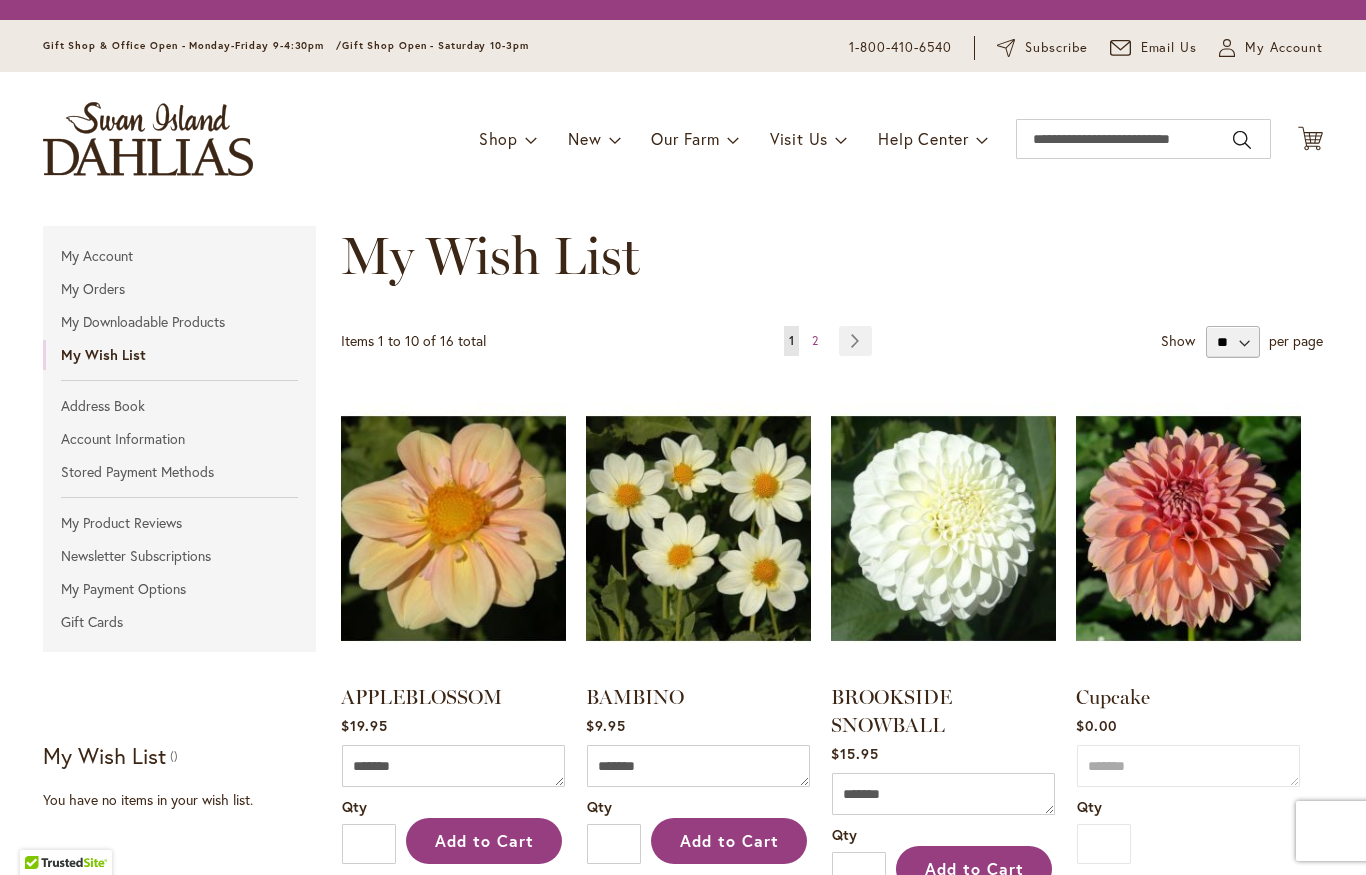 scroll, scrollTop: 0, scrollLeft: 0, axis: both 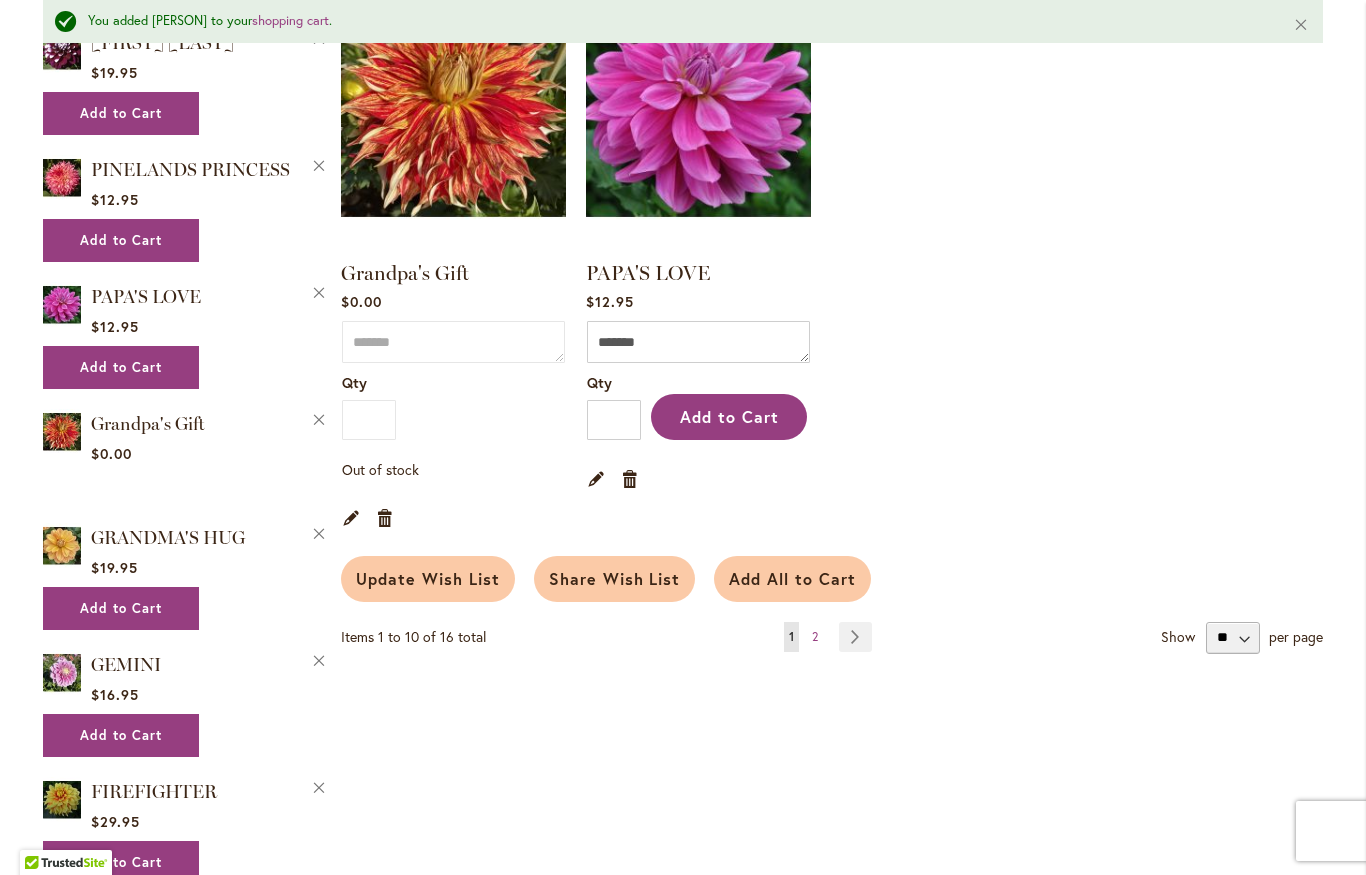 click on "Page
Next" at bounding box center [855, 637] 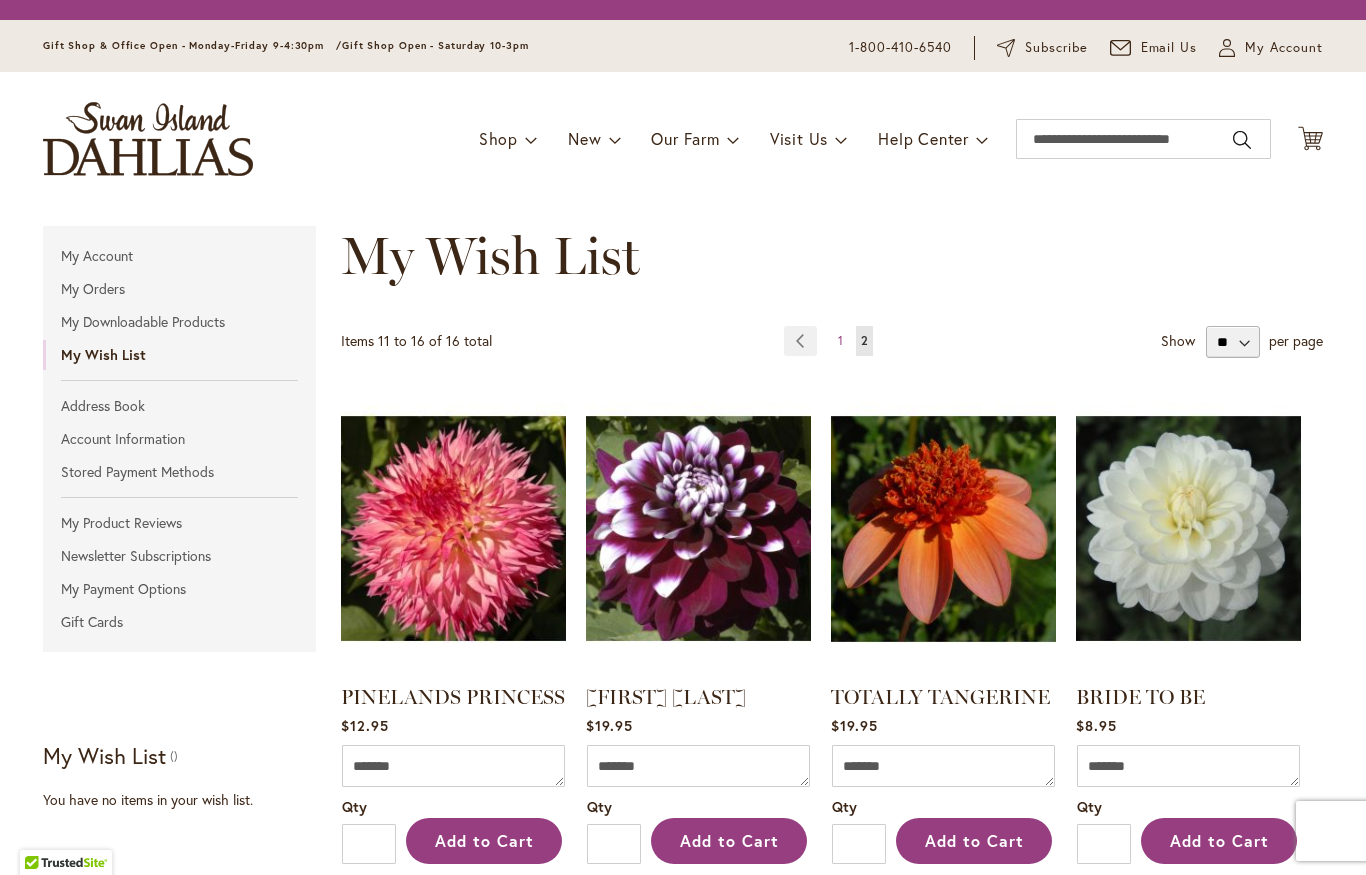 scroll, scrollTop: 0, scrollLeft: 0, axis: both 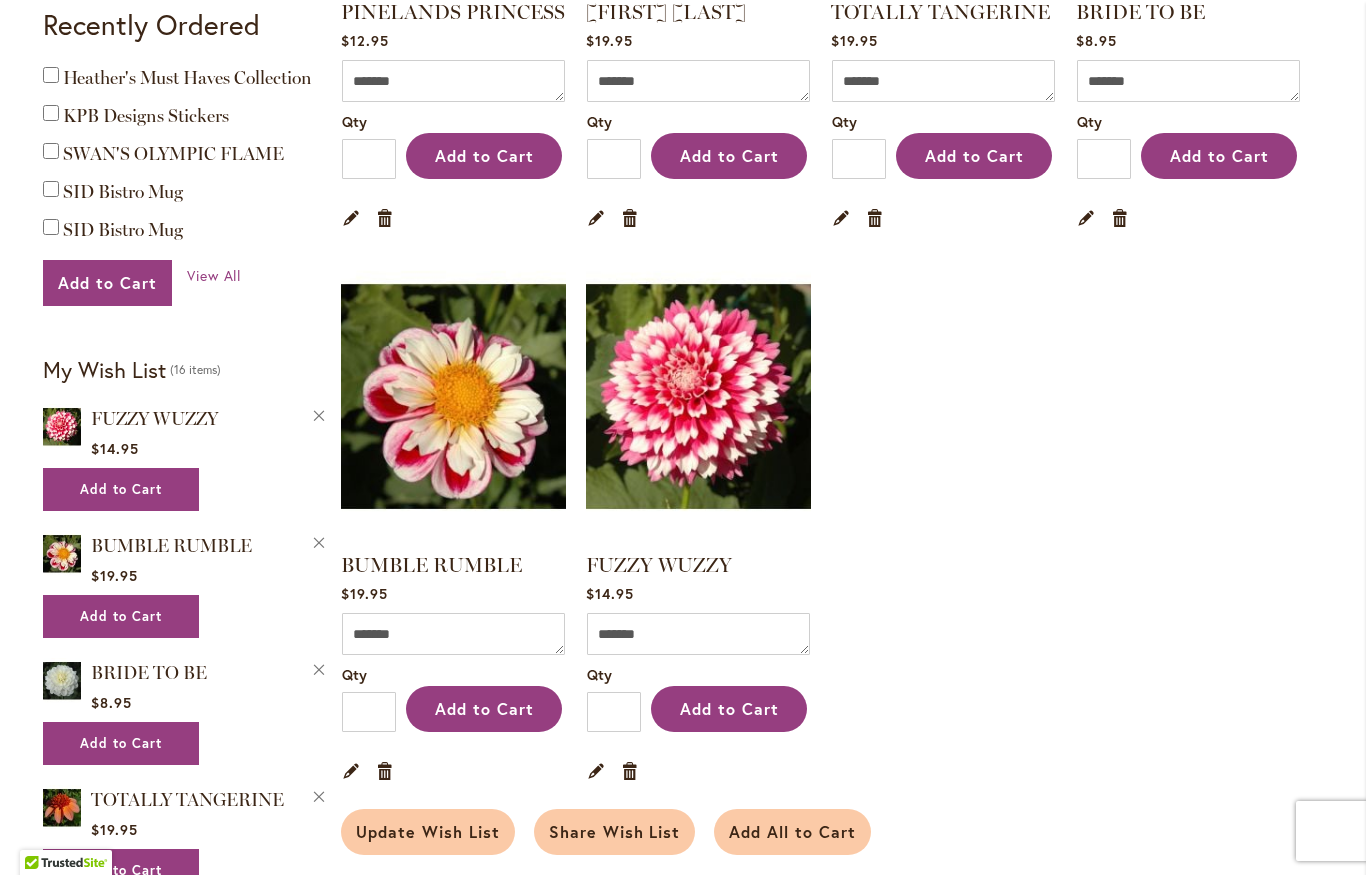 click on "Add to Cart" at bounding box center (729, 708) 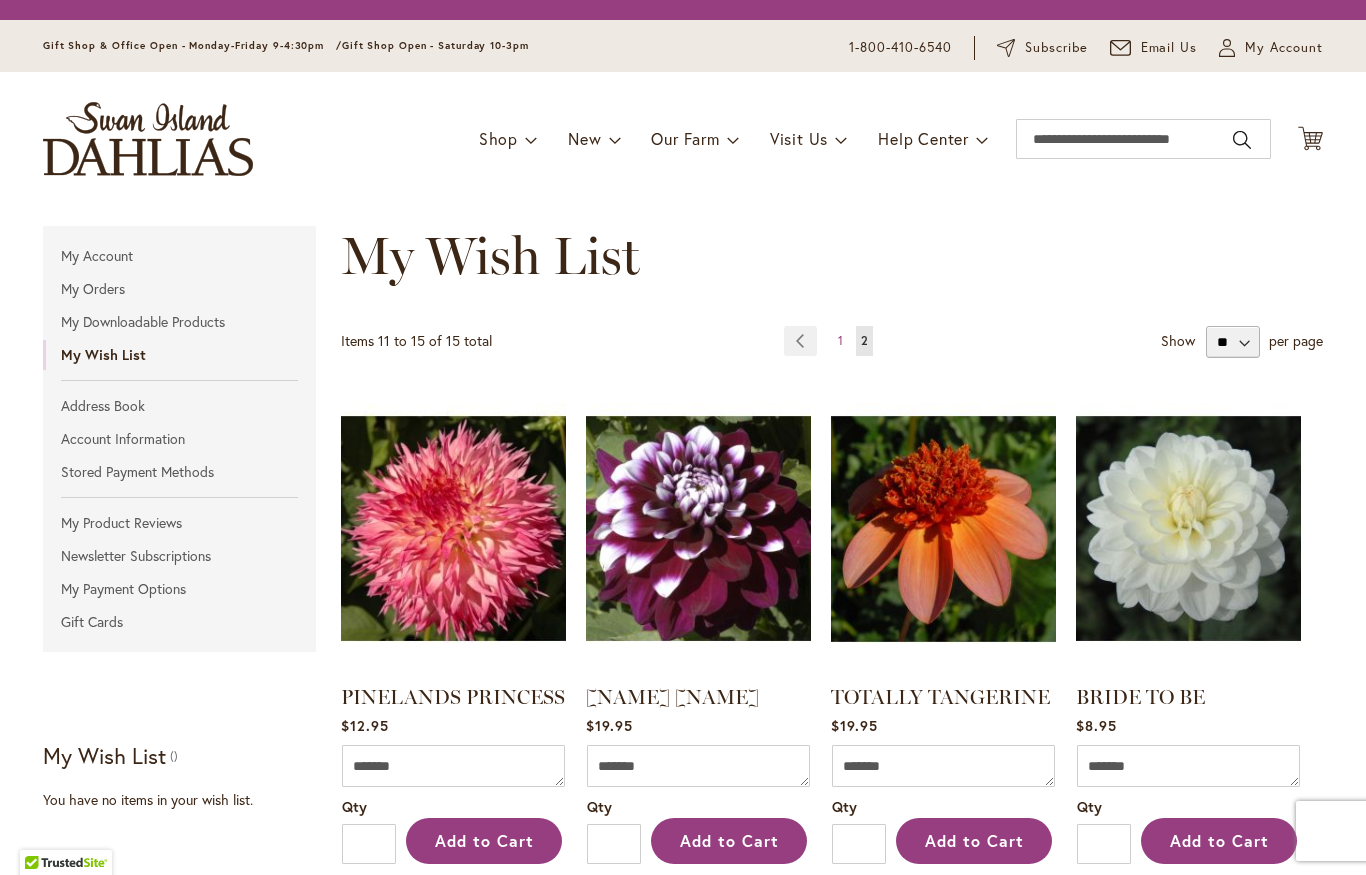 scroll, scrollTop: 0, scrollLeft: 0, axis: both 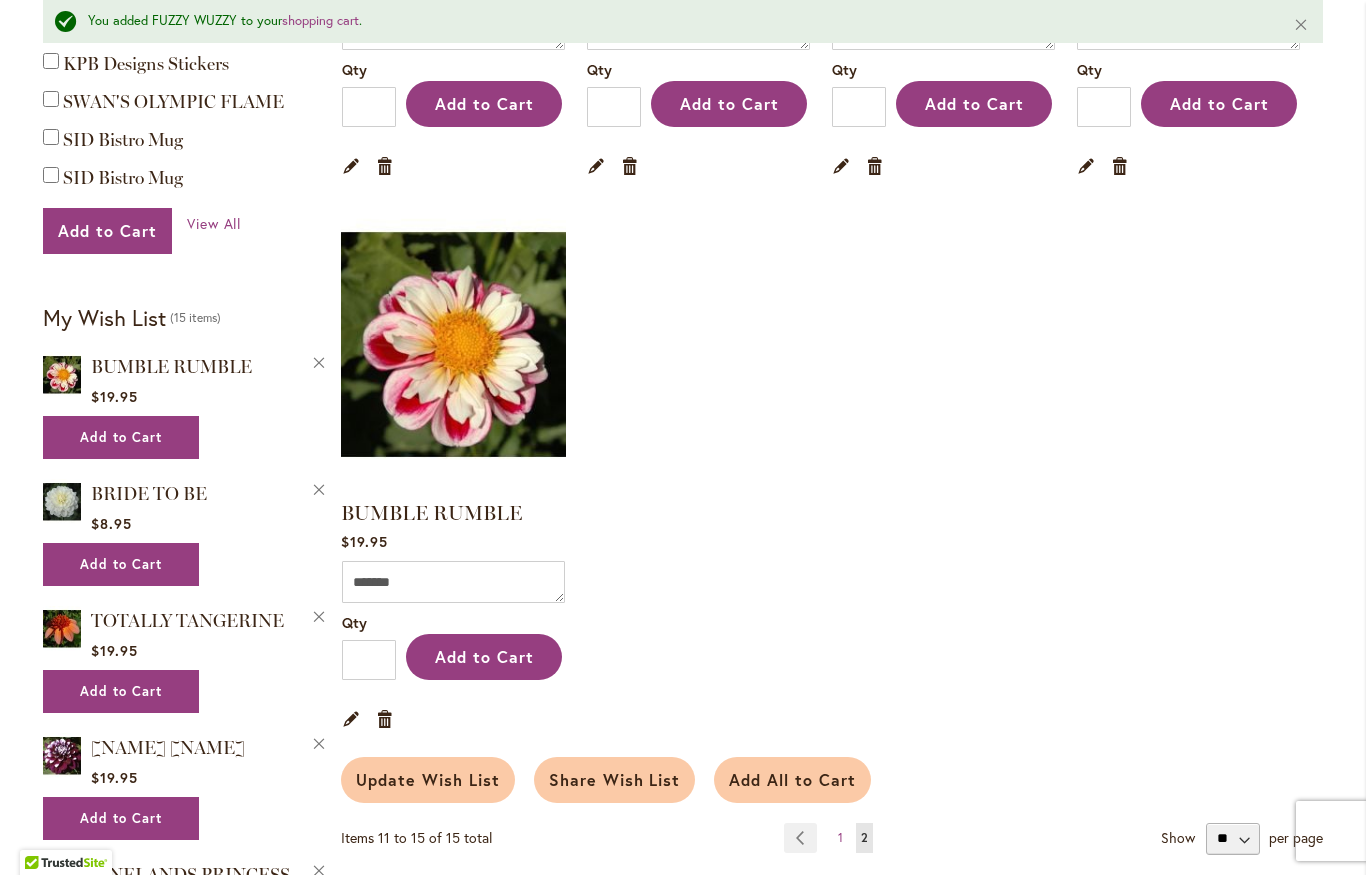 click on "Add to Cart" at bounding box center (484, 656) 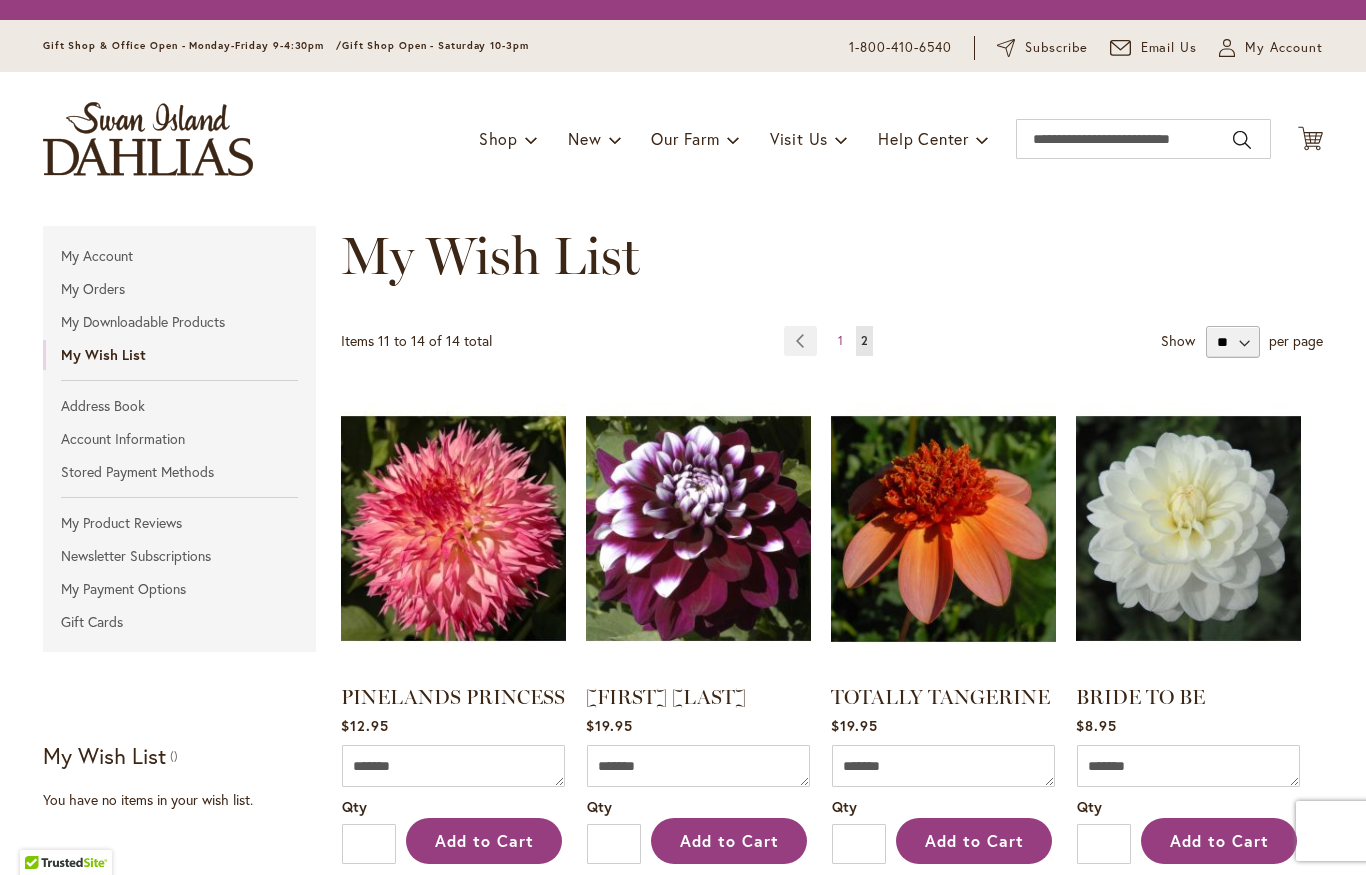 scroll, scrollTop: 0, scrollLeft: 0, axis: both 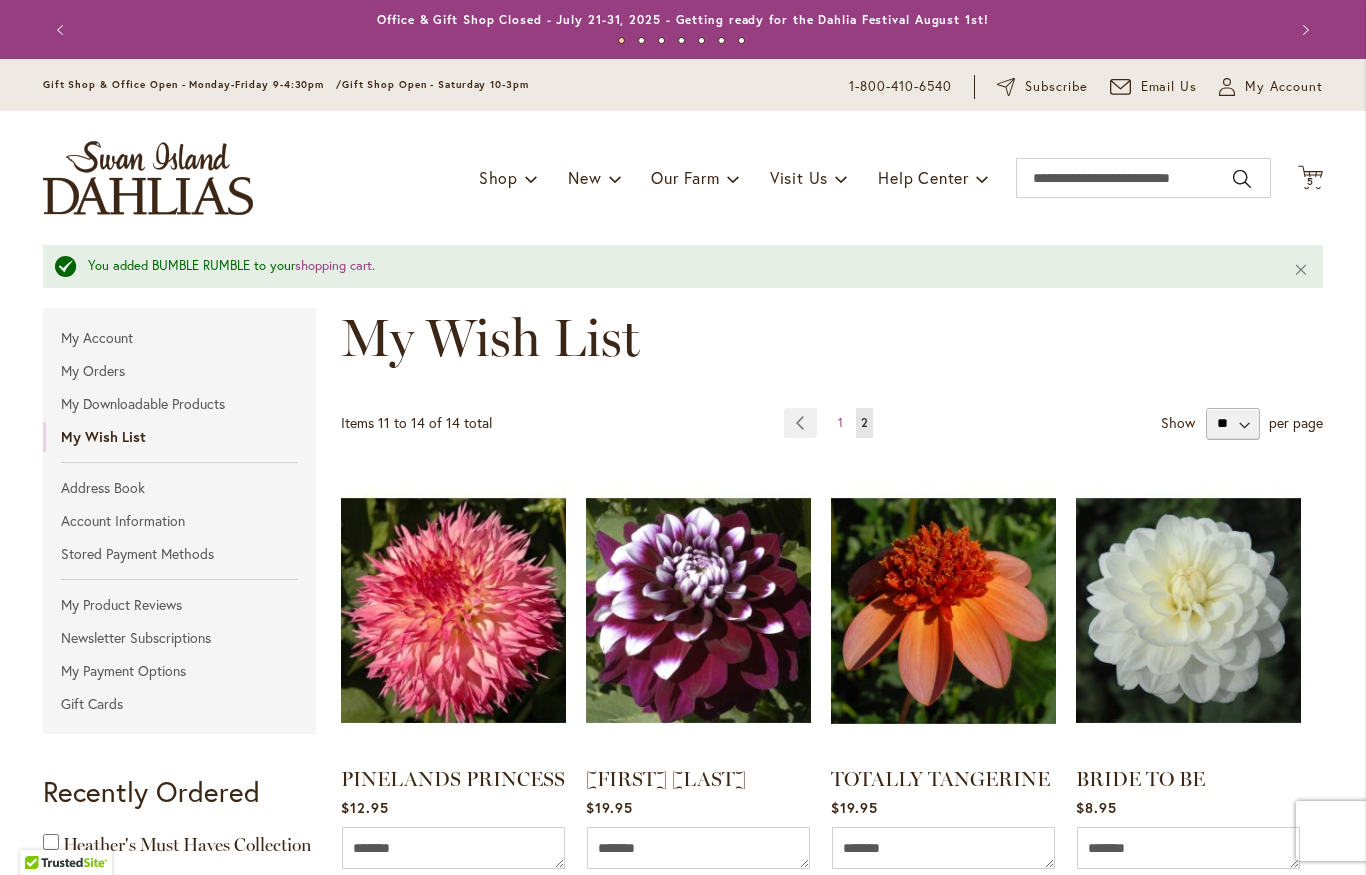 click on "Page
Previous" at bounding box center (800, 423) 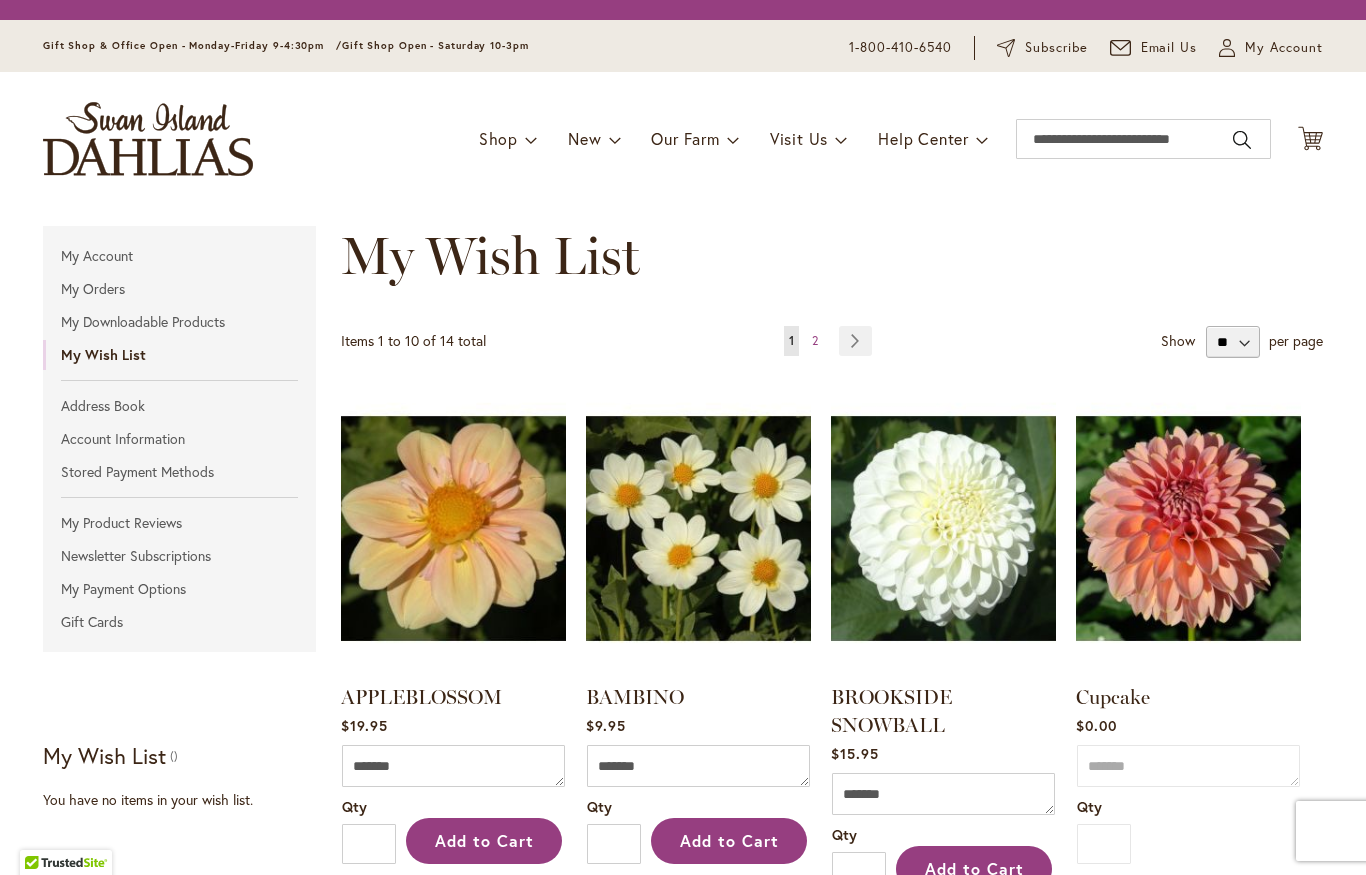 scroll, scrollTop: 0, scrollLeft: 0, axis: both 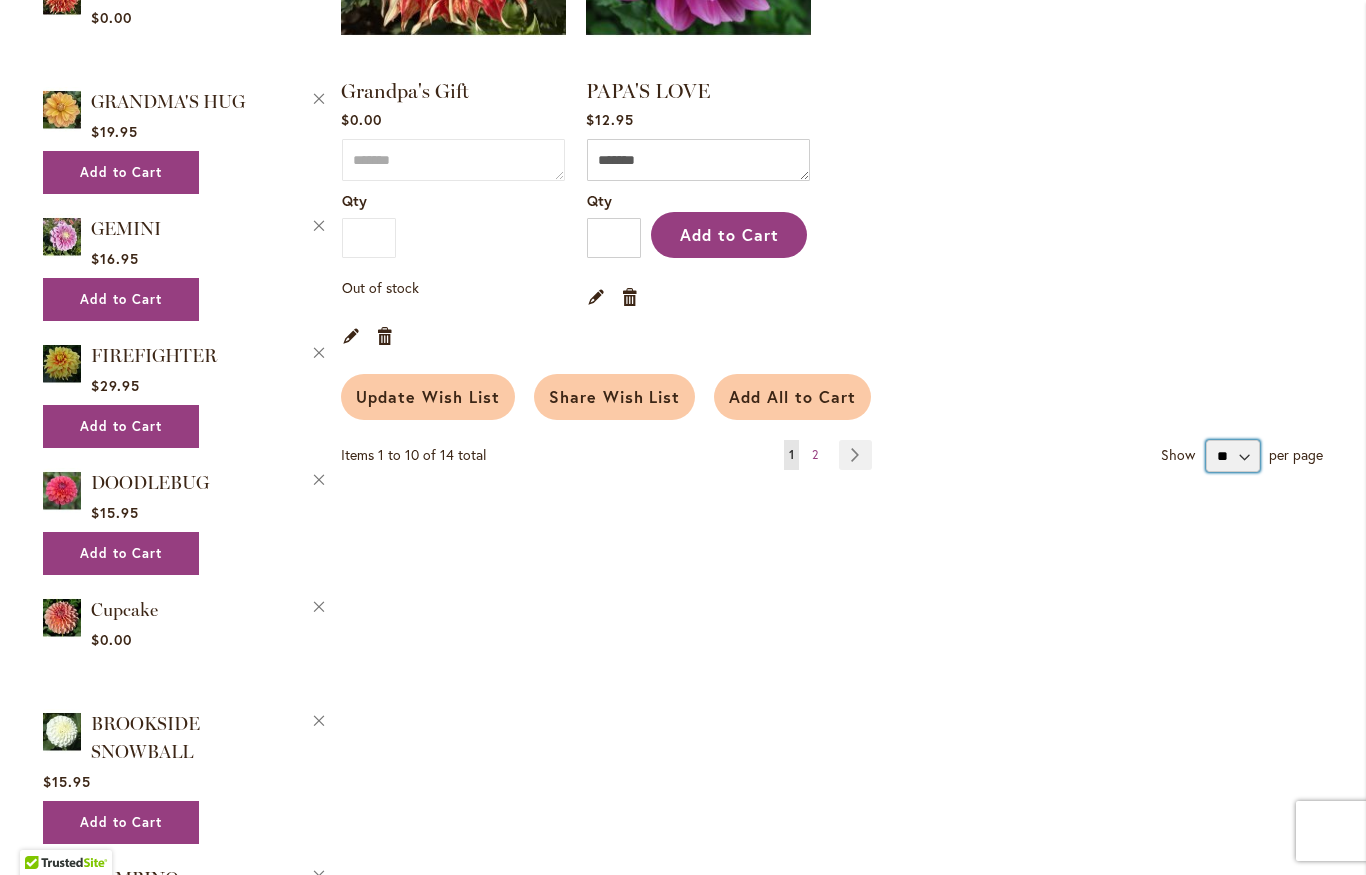 click on "**
**
**" at bounding box center (1233, 456) 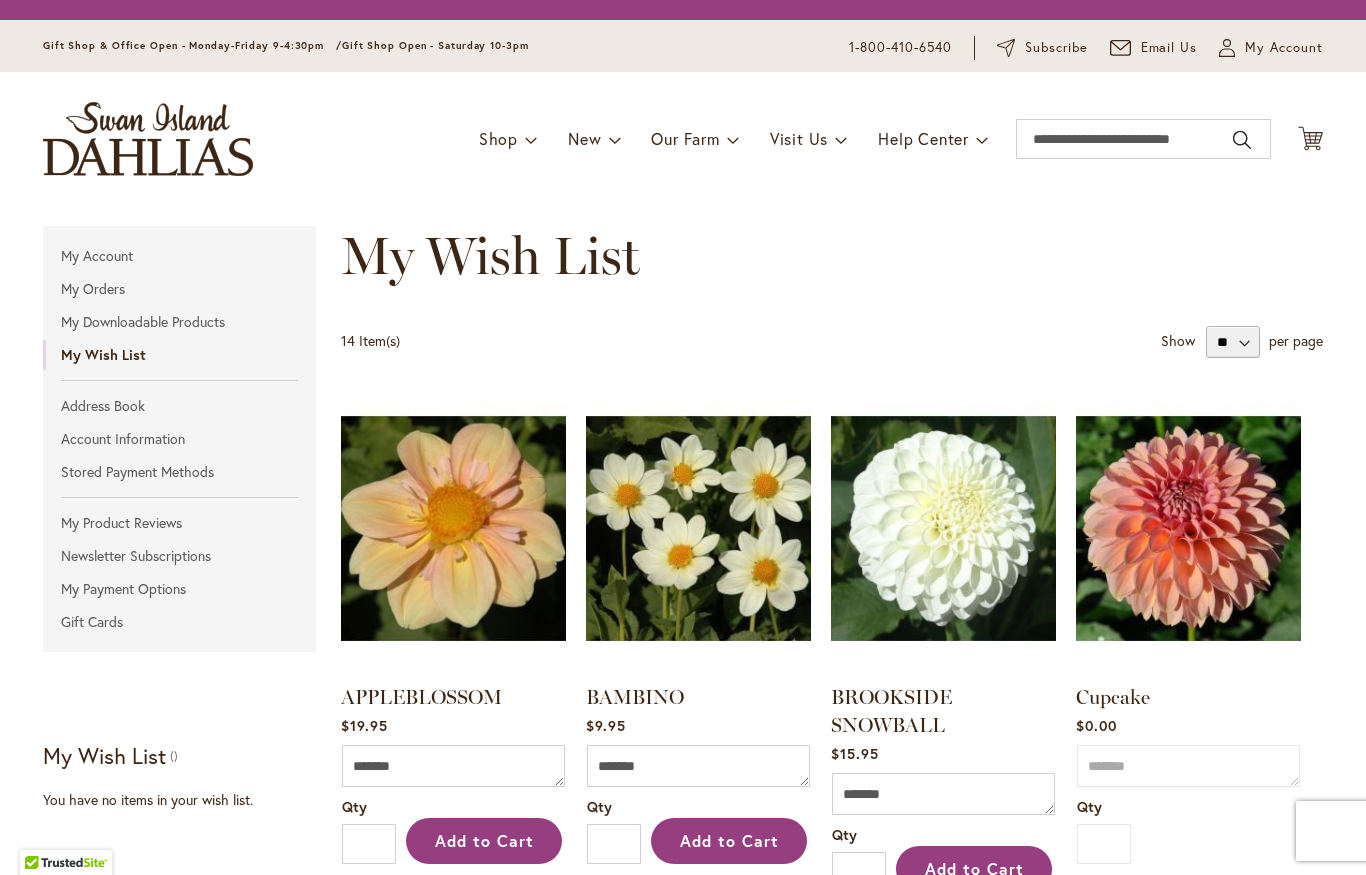 scroll, scrollTop: 0, scrollLeft: 0, axis: both 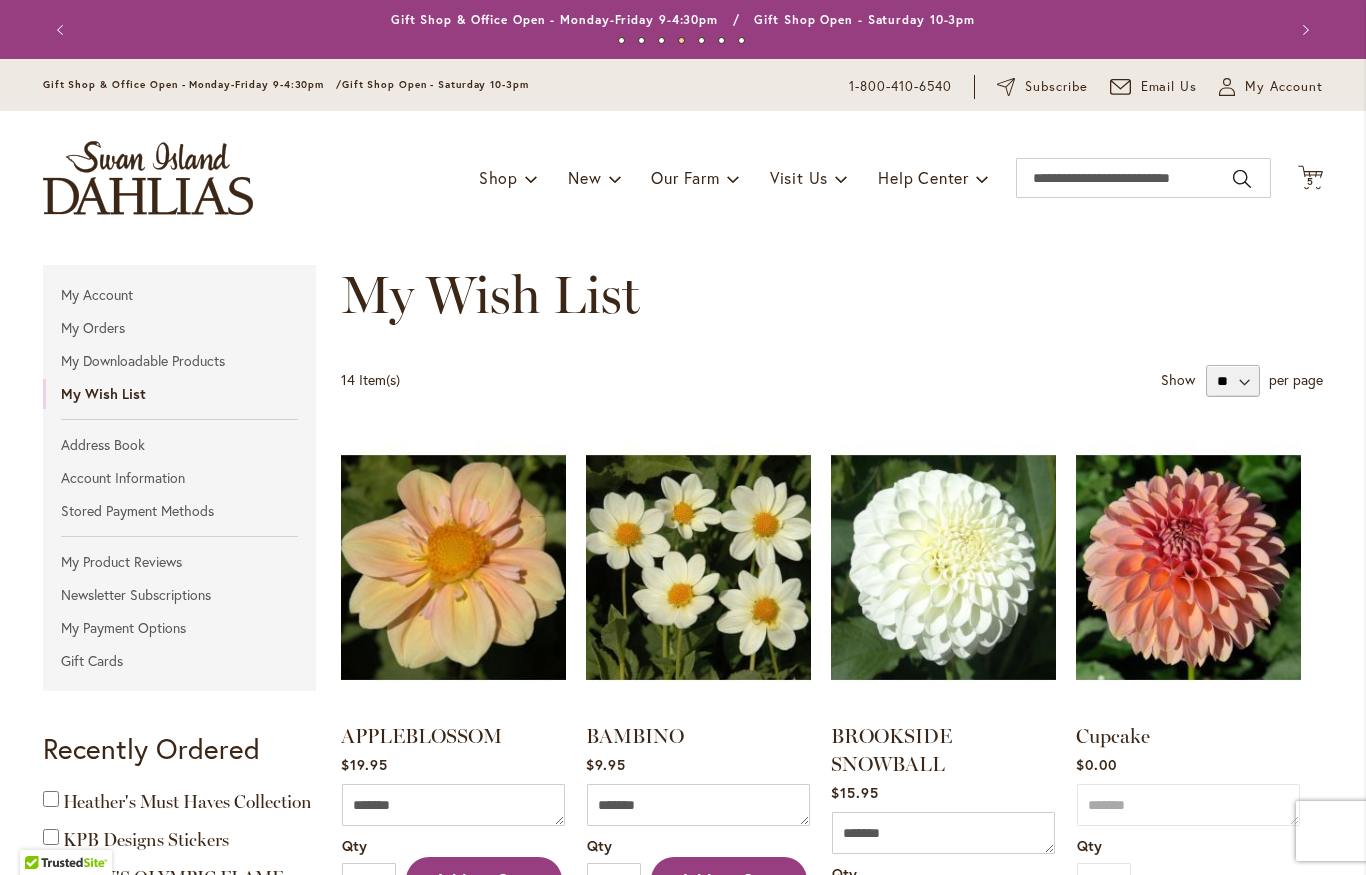 click on "Cart
.cls-1 {
fill: #231f20;
}" 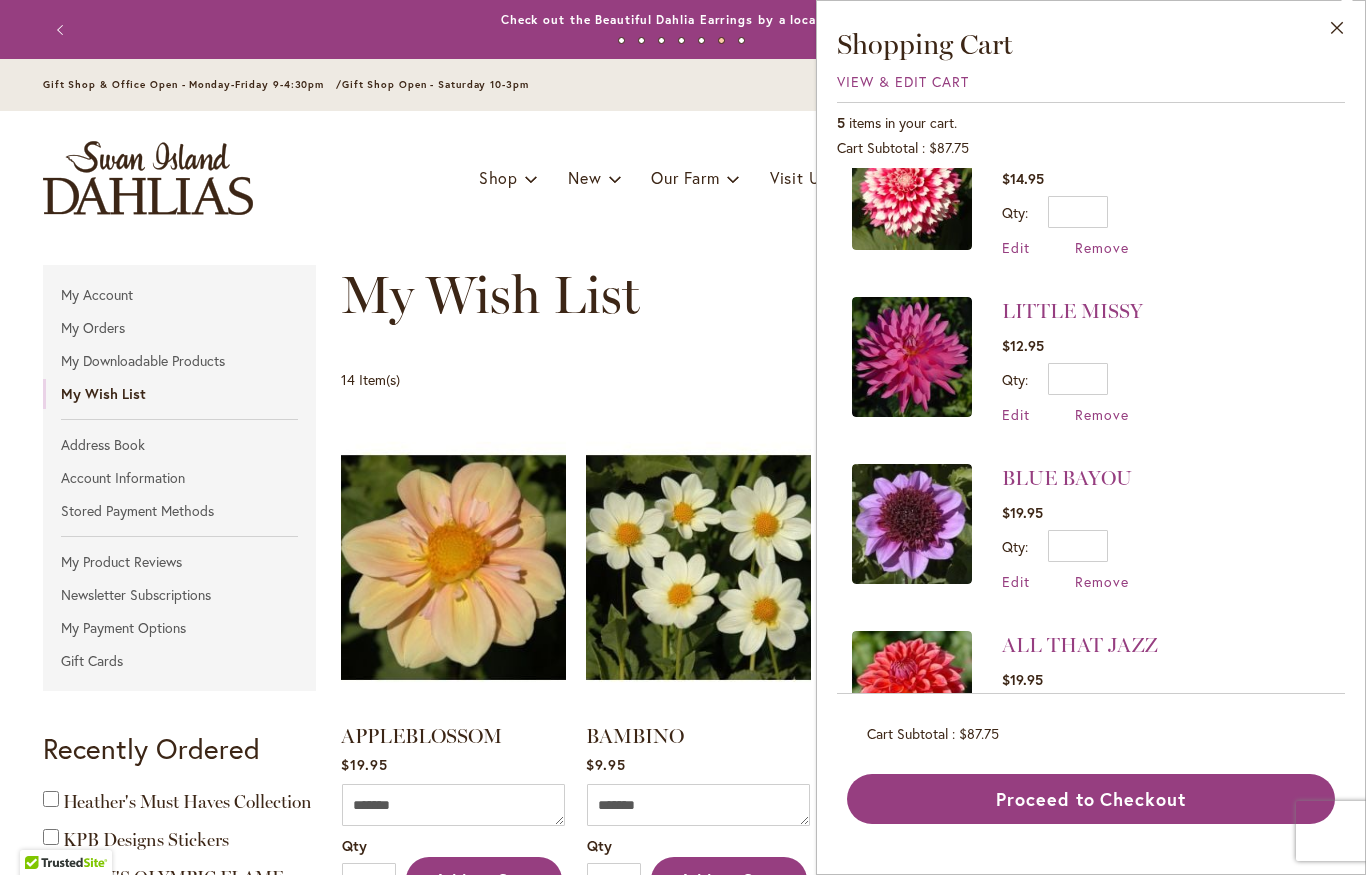 scroll, scrollTop: 219, scrollLeft: 0, axis: vertical 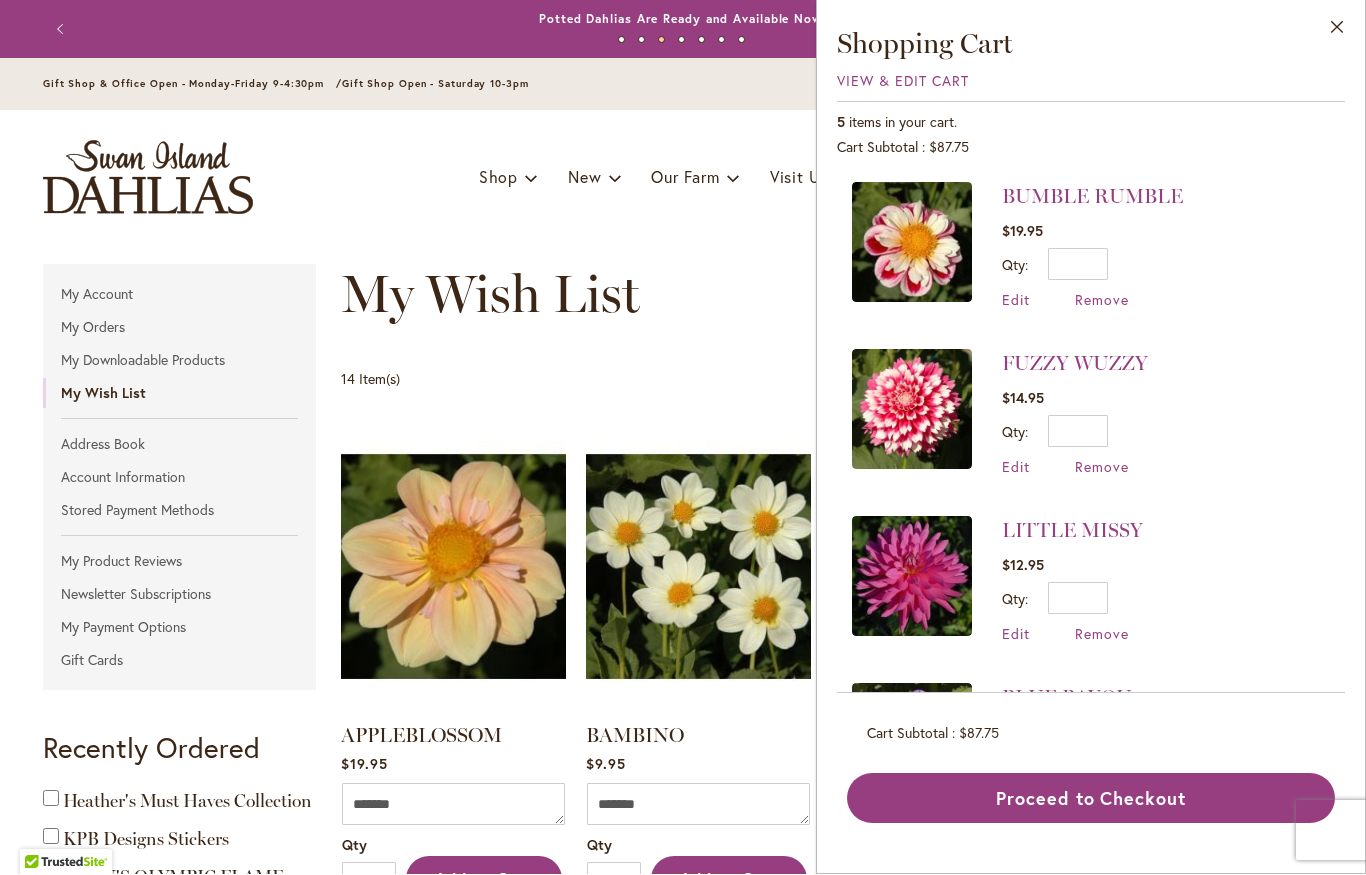click on "Close" at bounding box center (1337, 32) 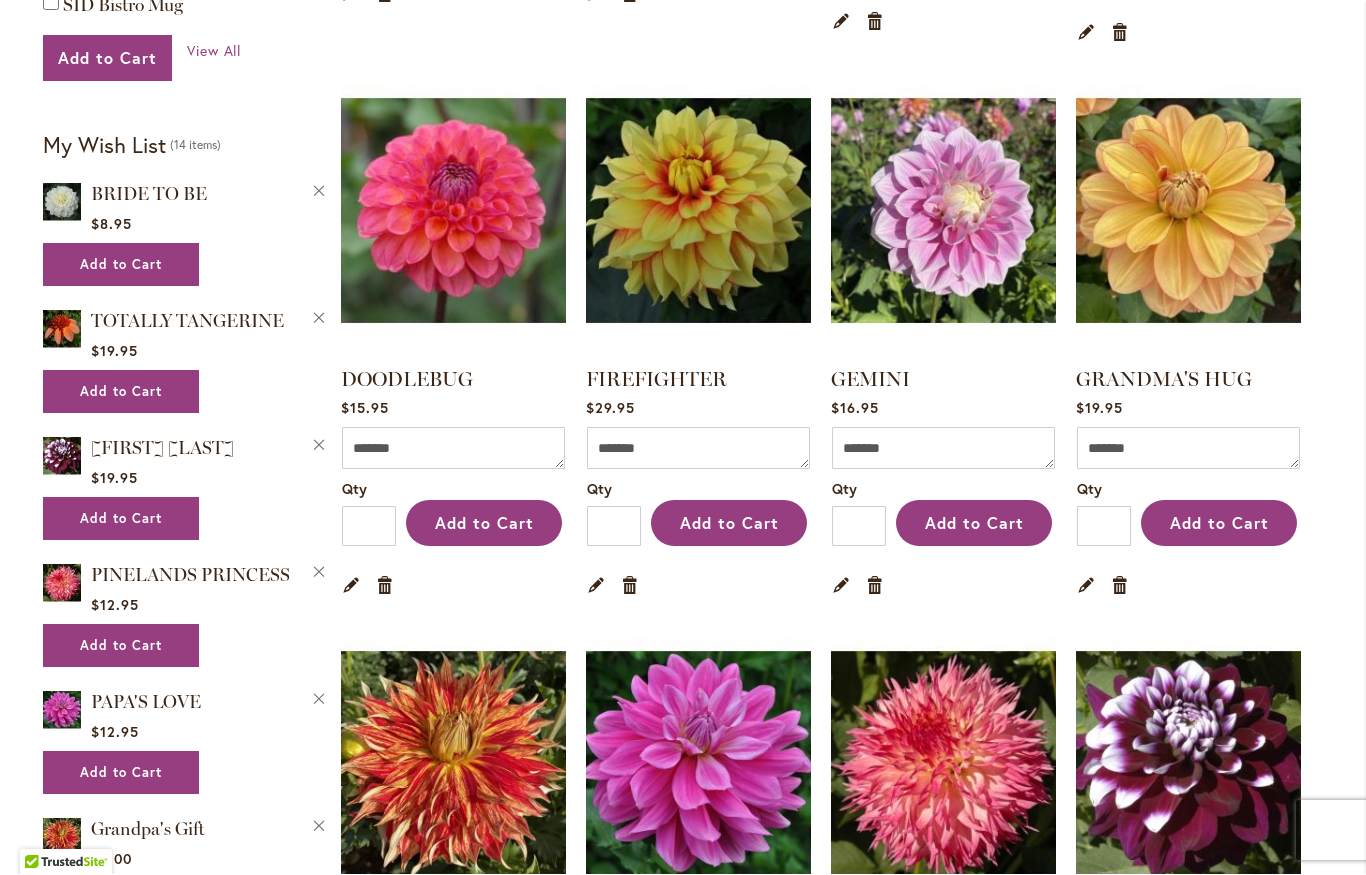 scroll, scrollTop: 922, scrollLeft: 0, axis: vertical 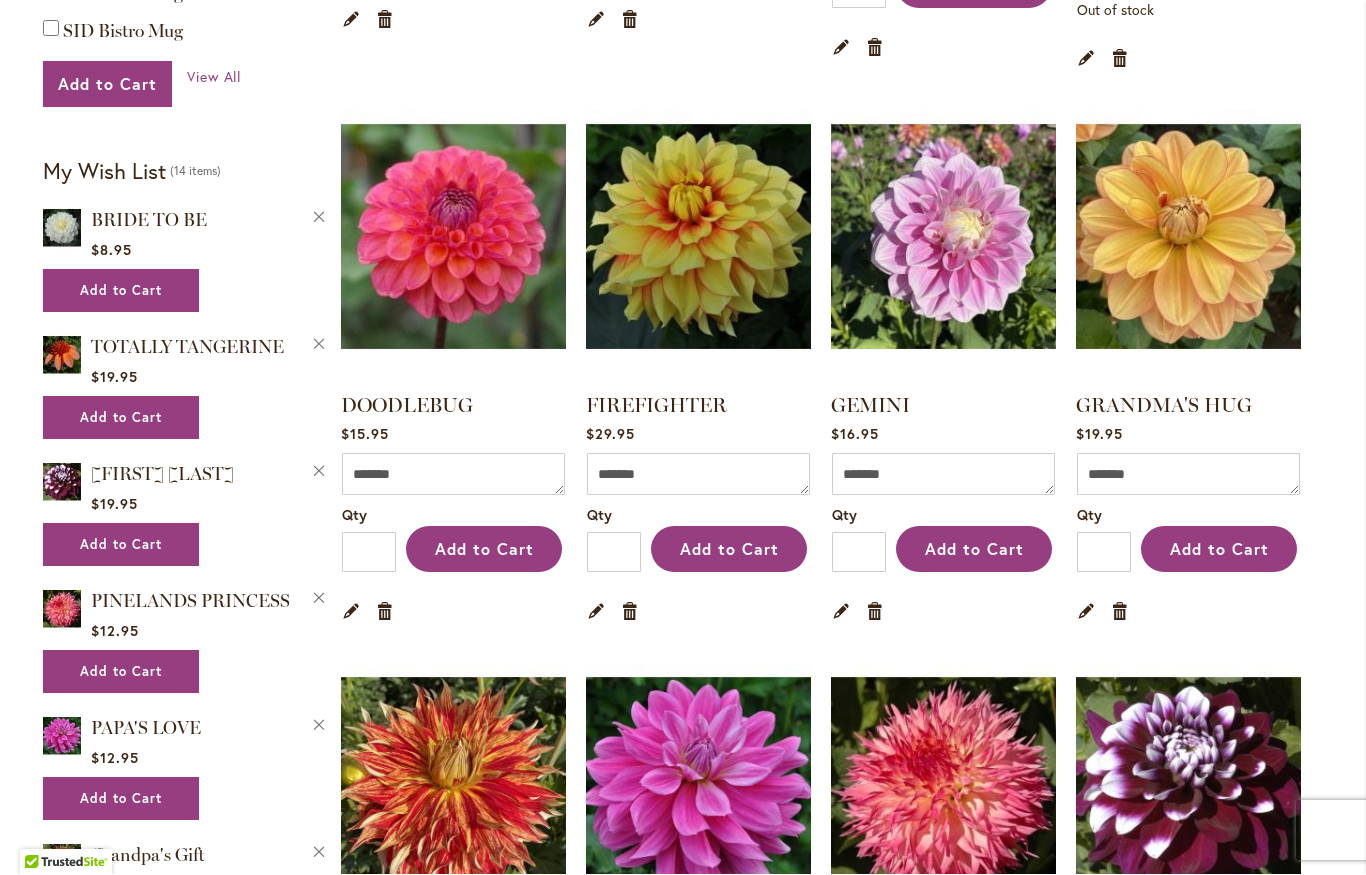 click on "Add to Cart" at bounding box center [1219, 549] 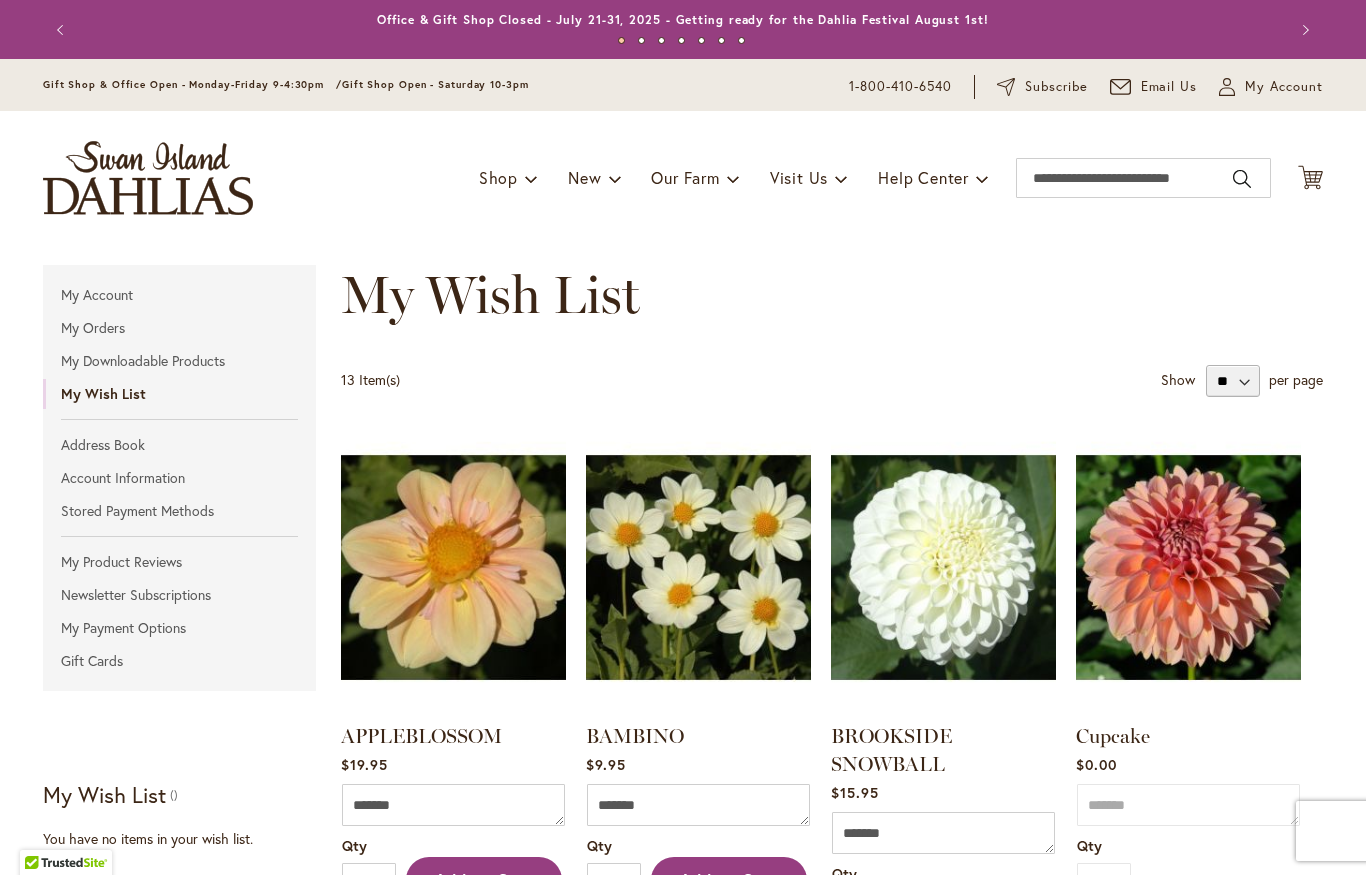 scroll, scrollTop: 0, scrollLeft: 0, axis: both 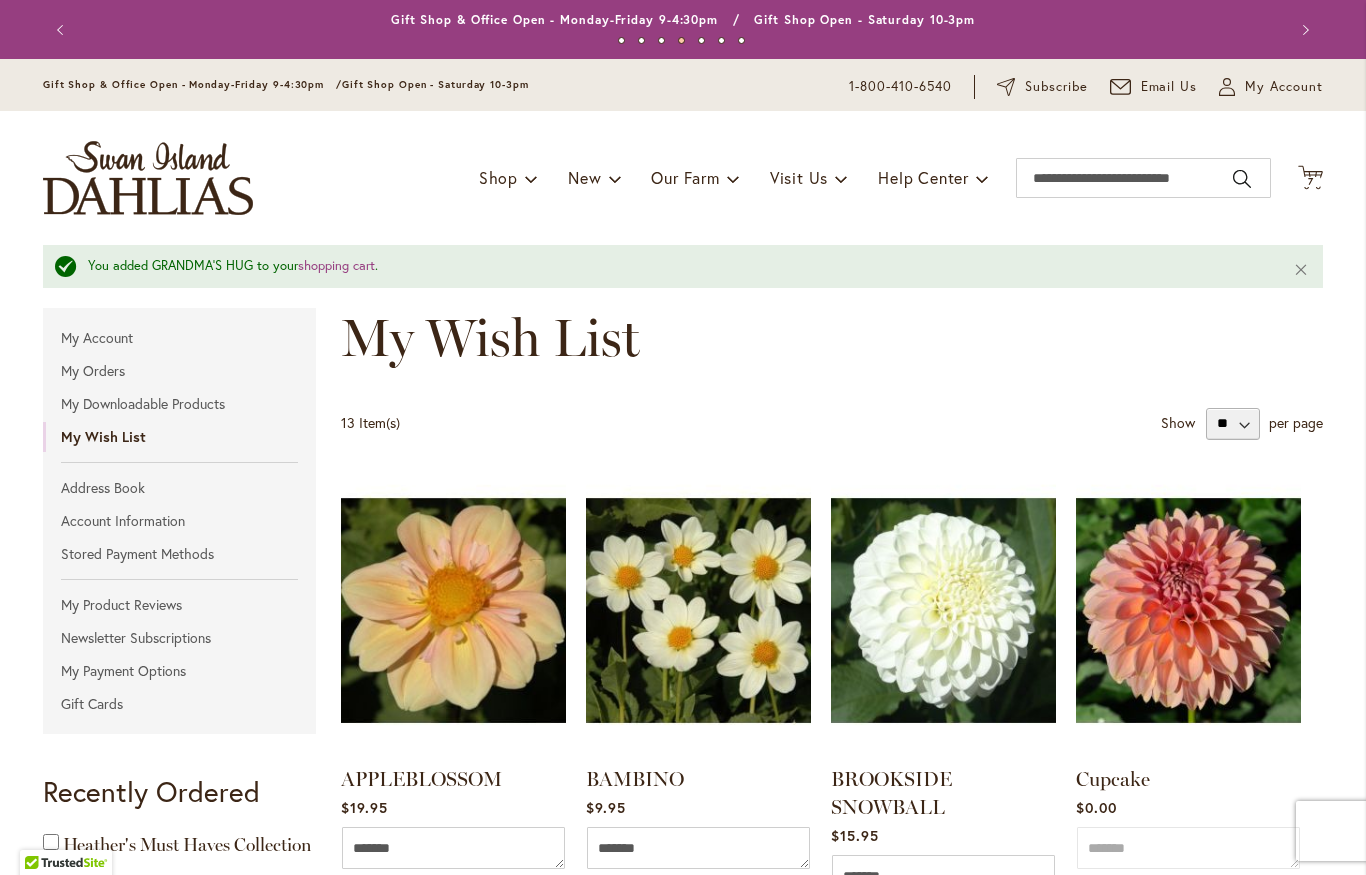 click on "Cart
.cls-1 {
fill: #231f20;
}" 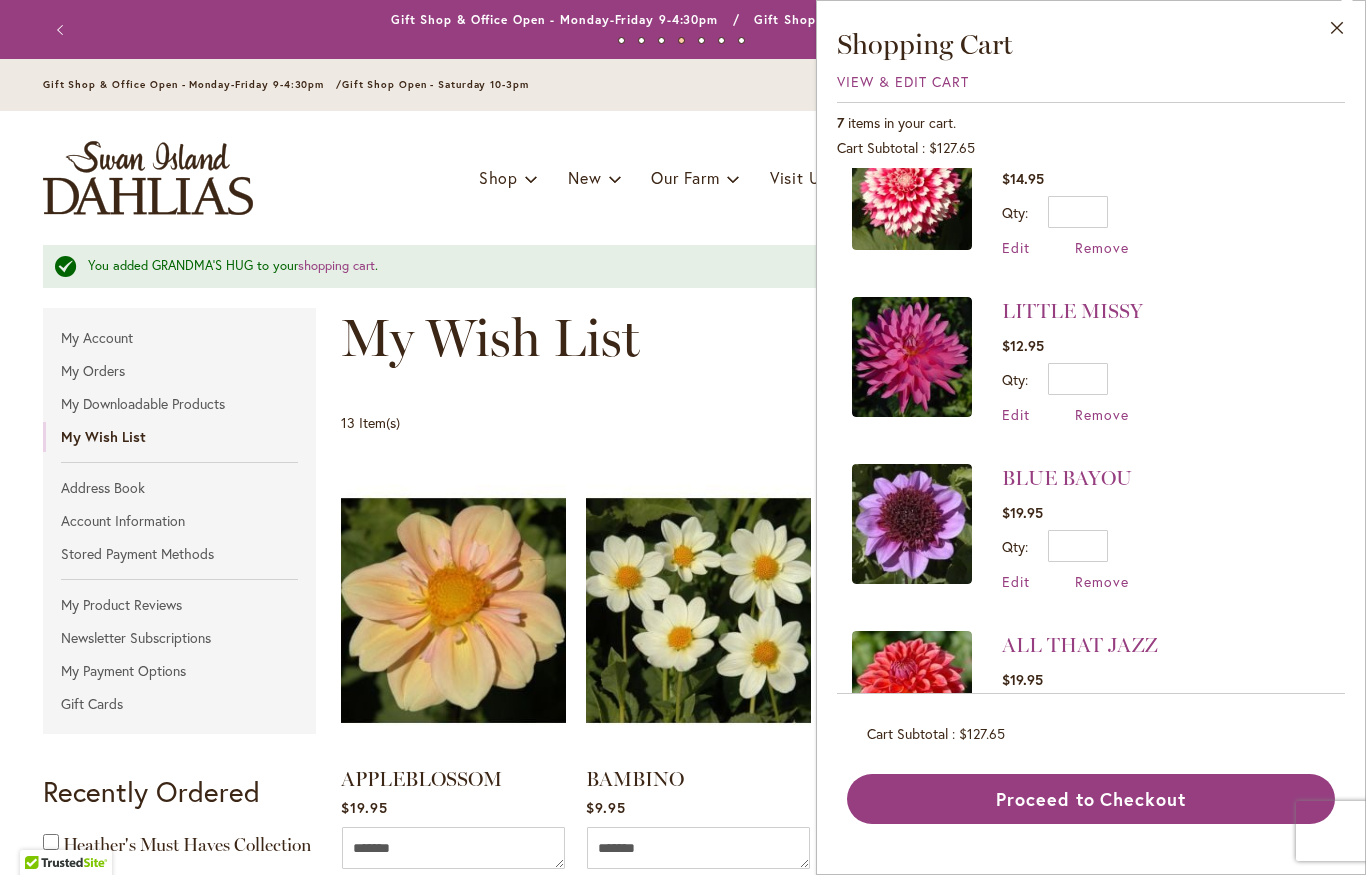 scroll, scrollTop: 385, scrollLeft: 0, axis: vertical 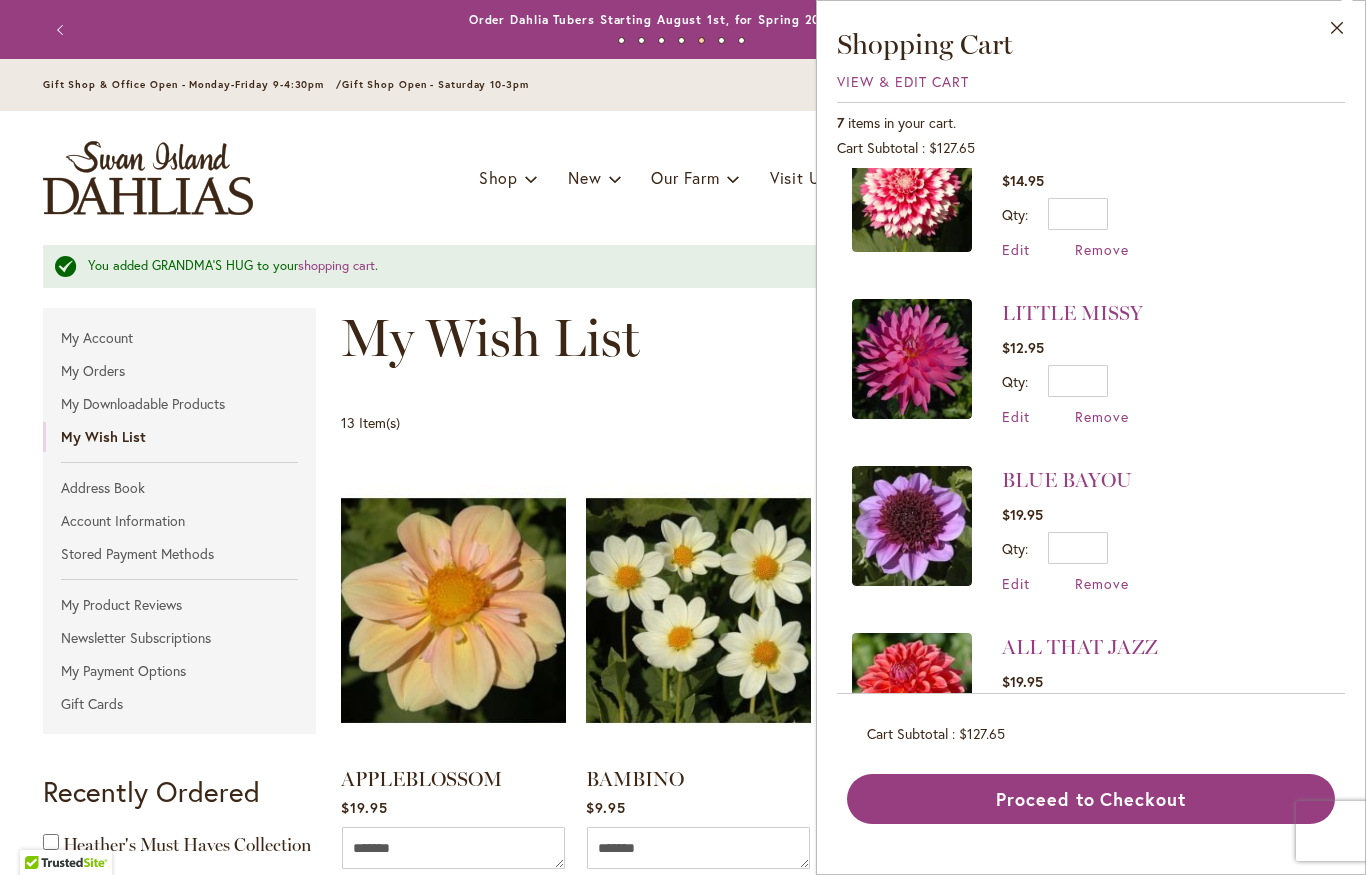 click on "My Wish List" at bounding box center (490, 337) 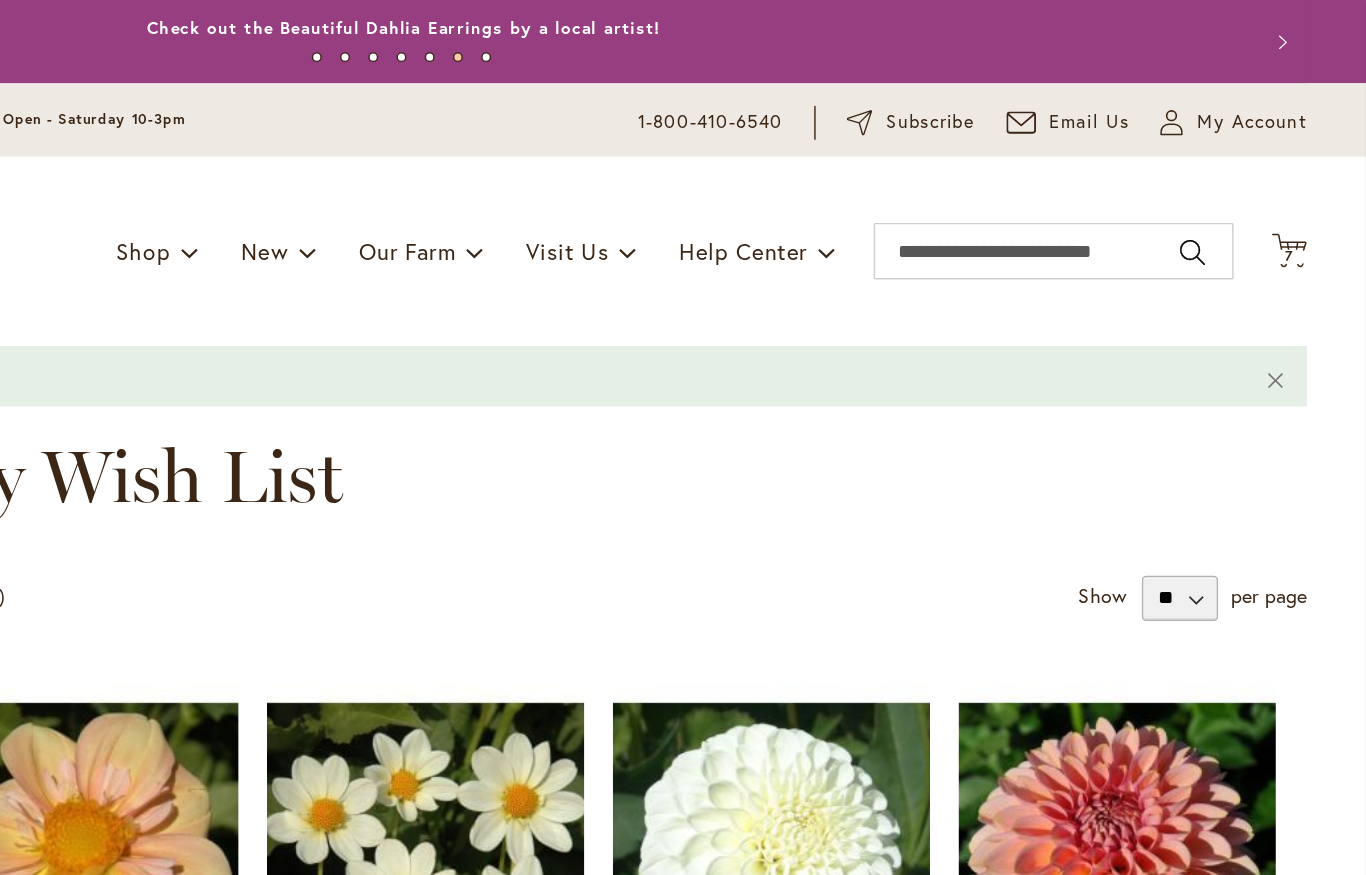 click on "7
7
items" at bounding box center (1311, 182) 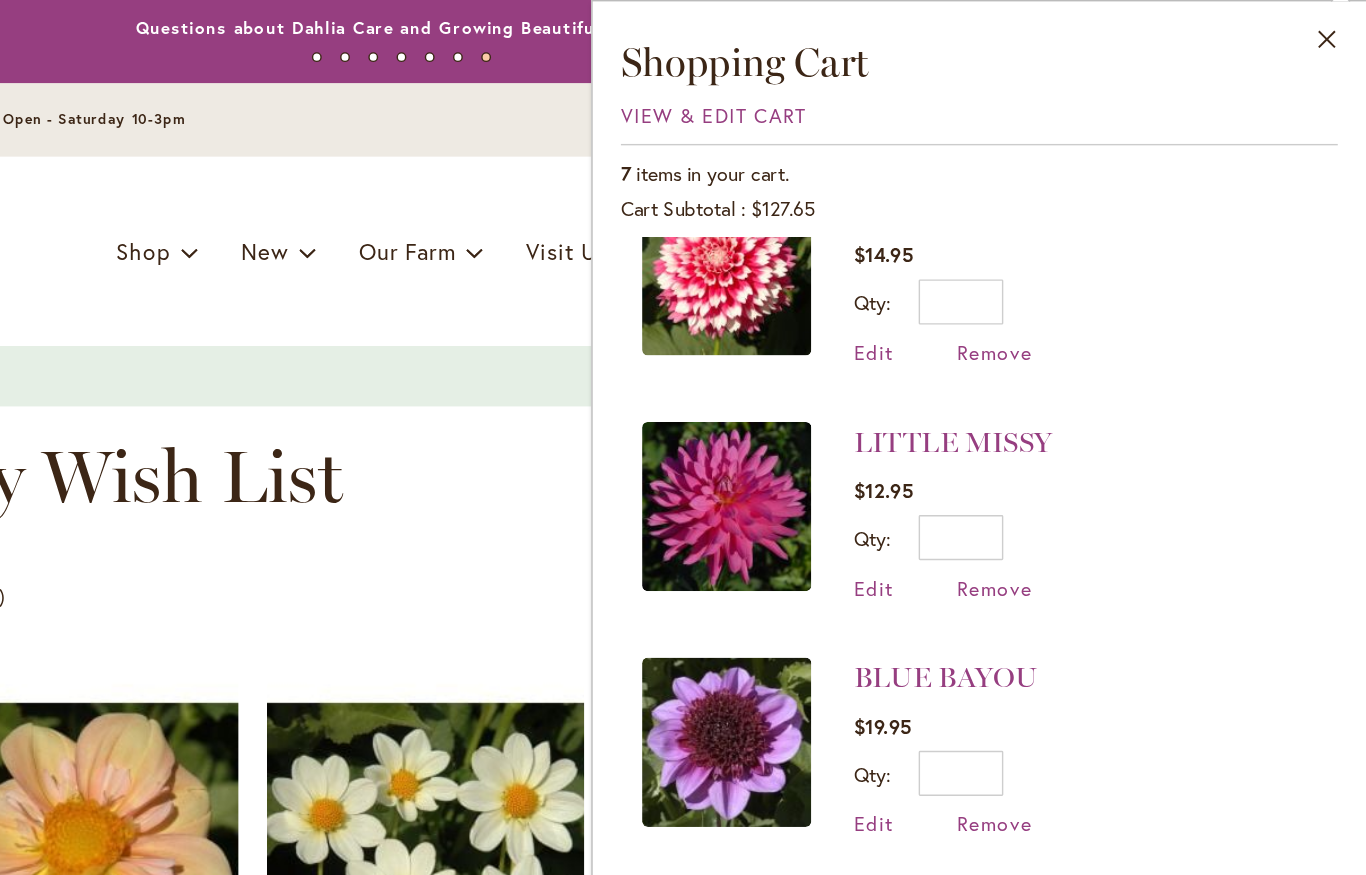 click on "LITTLE MISSY
$12.95
Qty
*
Update
Edit
Remove" at bounding box center [1091, 362] 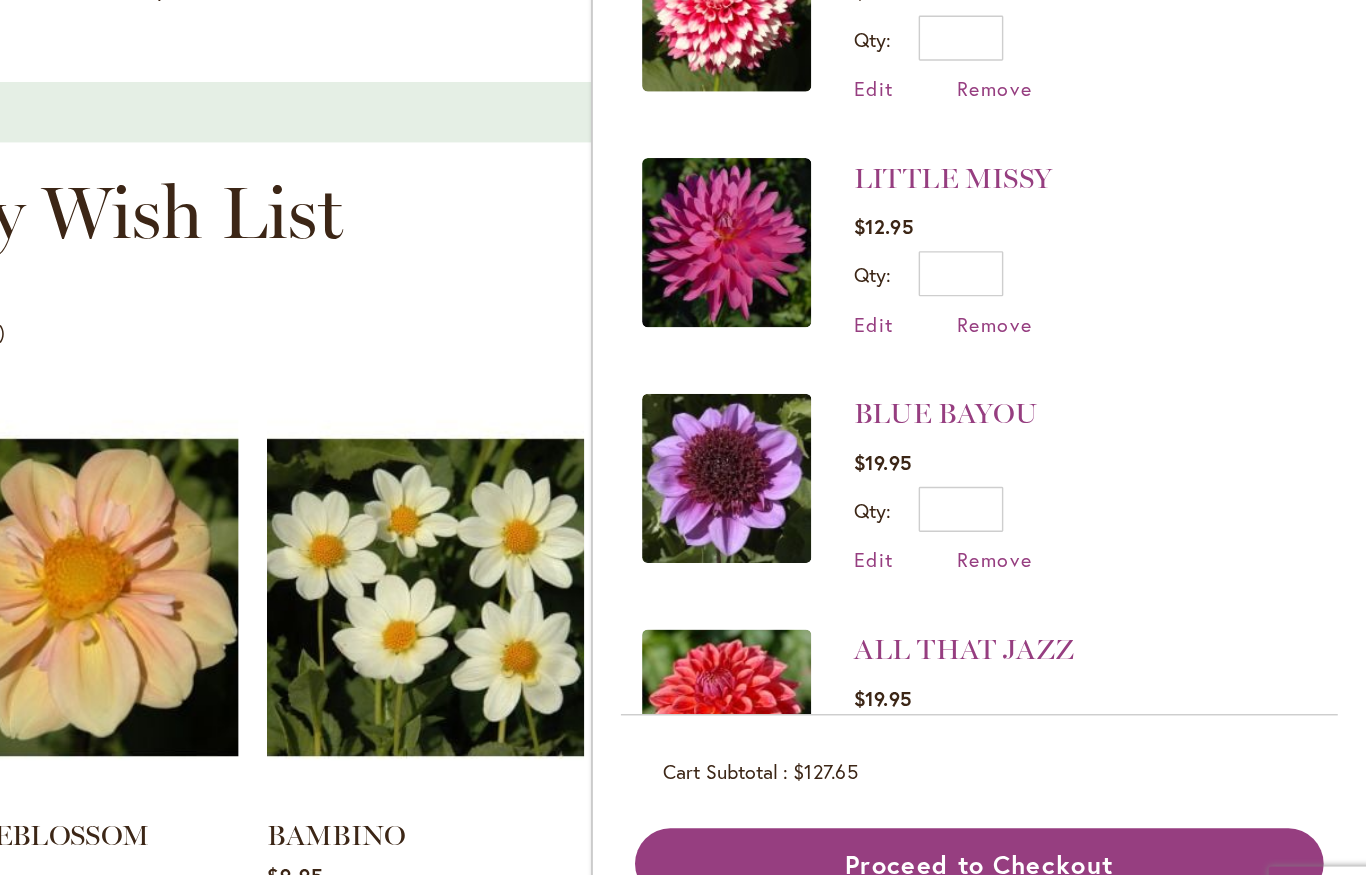 click on "Cart Subtotal
$127.65" at bounding box center (1091, 734) 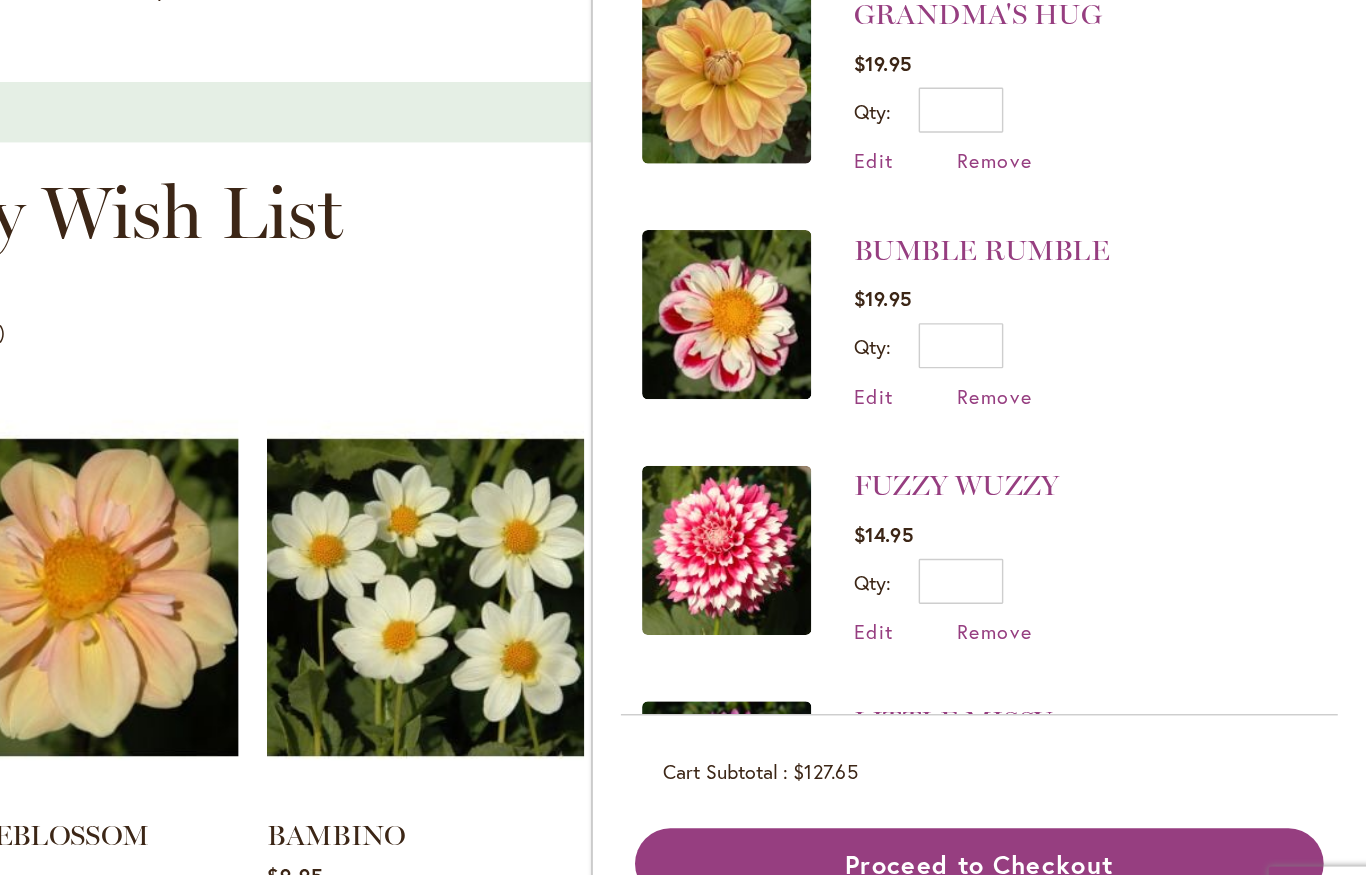 scroll, scrollTop: 0, scrollLeft: 0, axis: both 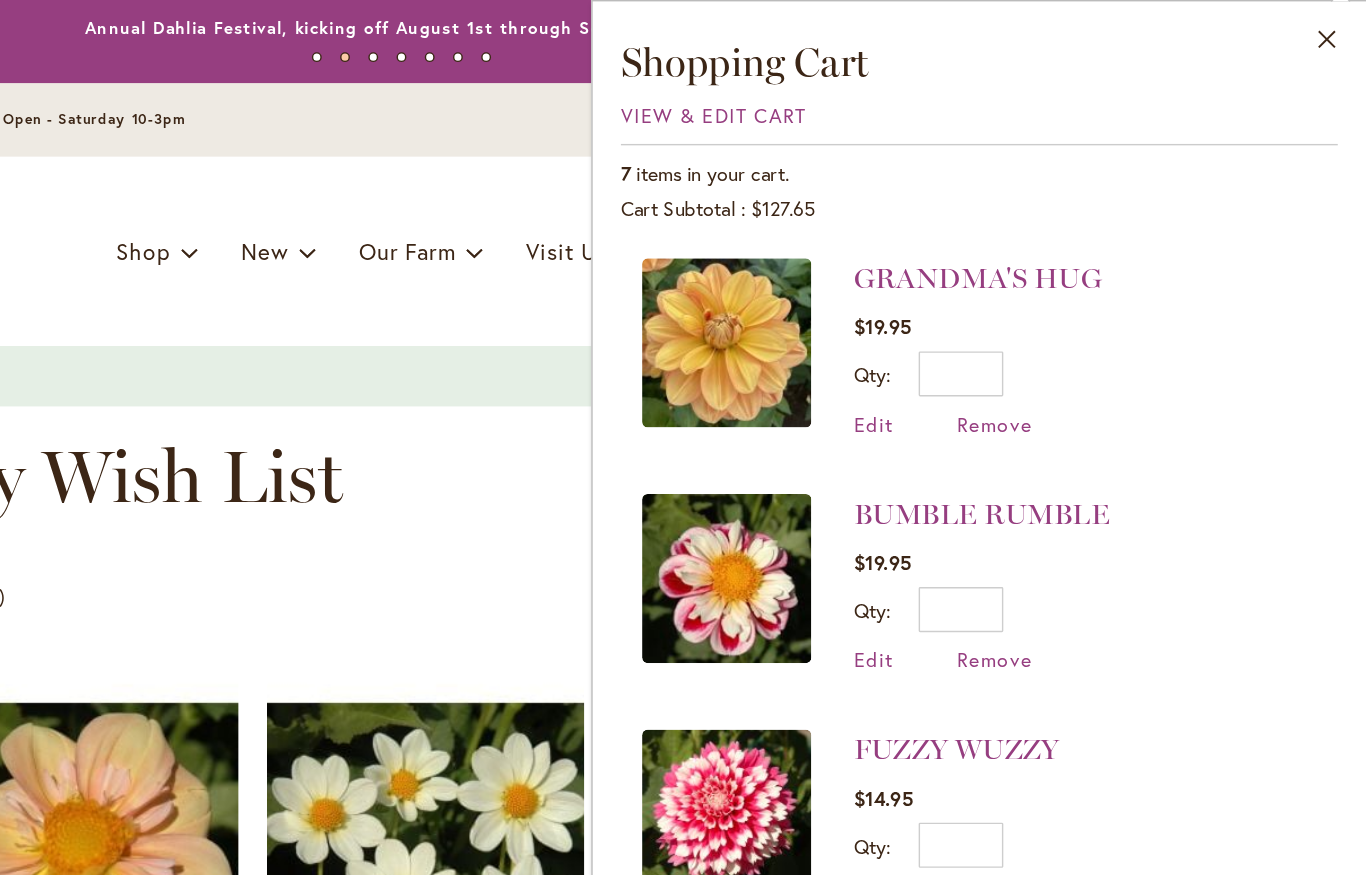 click on "Close" at bounding box center (1337, 32) 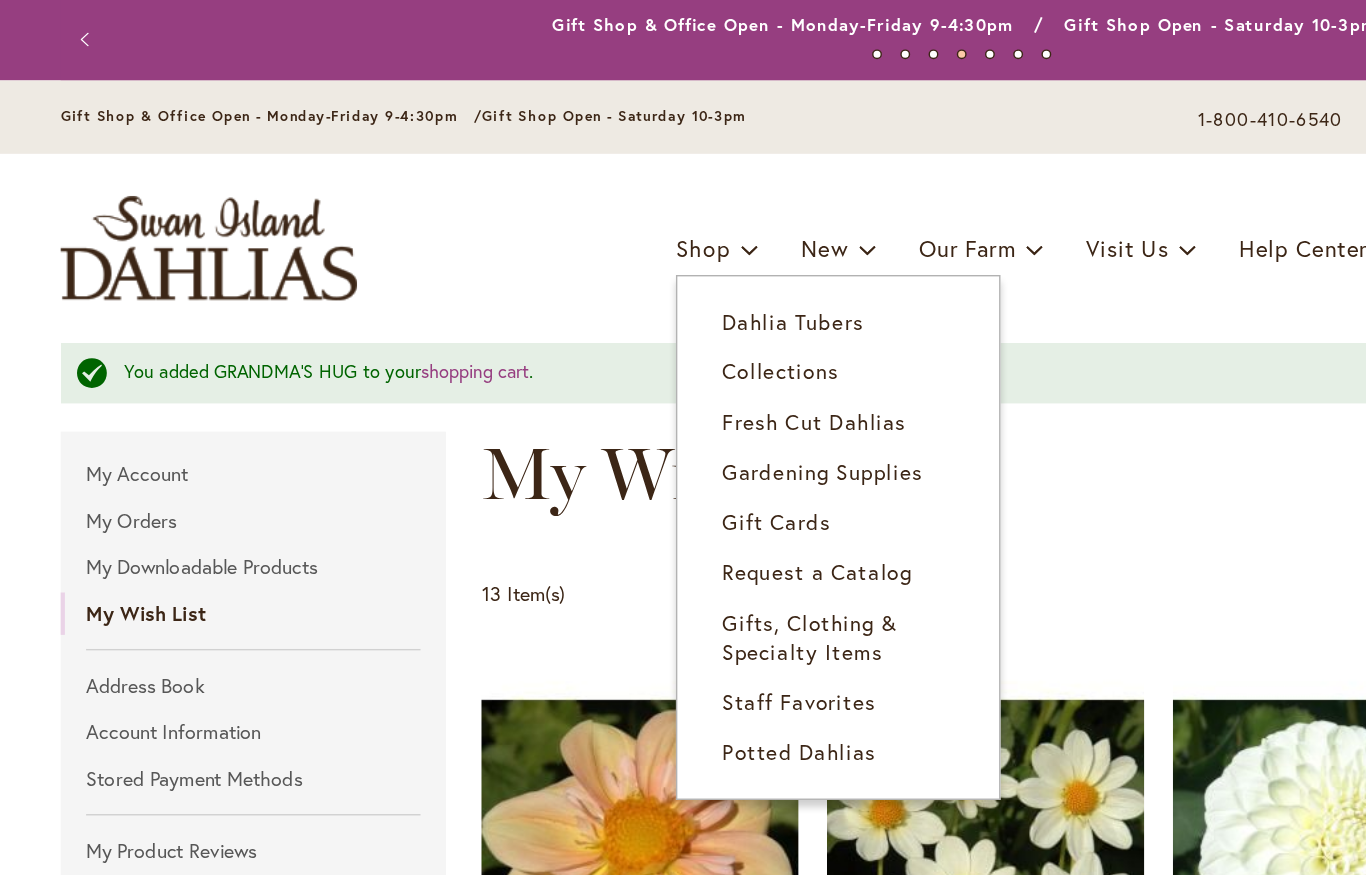 click on "Gifts, Clothing & Specialty Items" at bounding box center (574, 453) 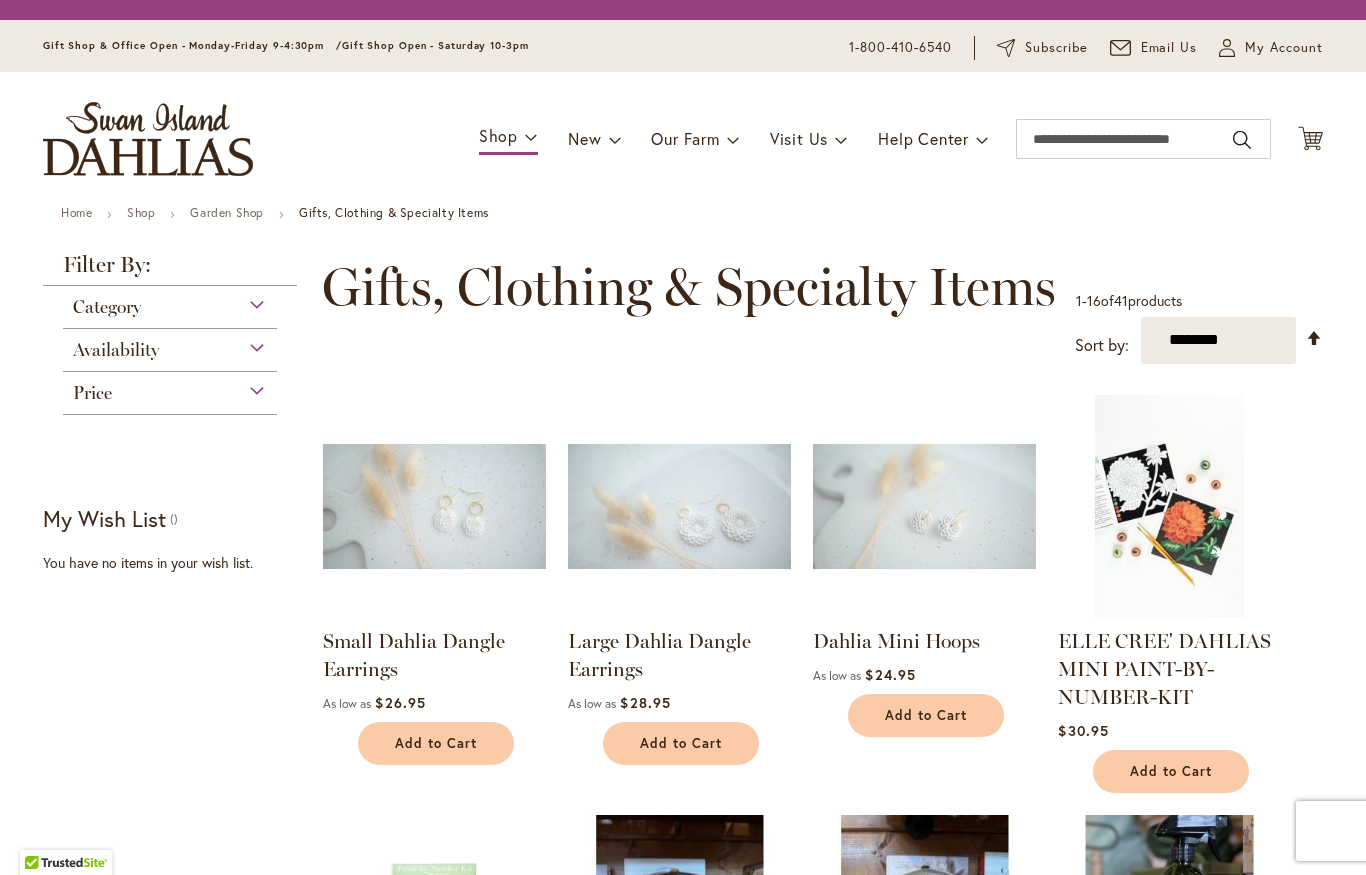 scroll, scrollTop: 0, scrollLeft: 0, axis: both 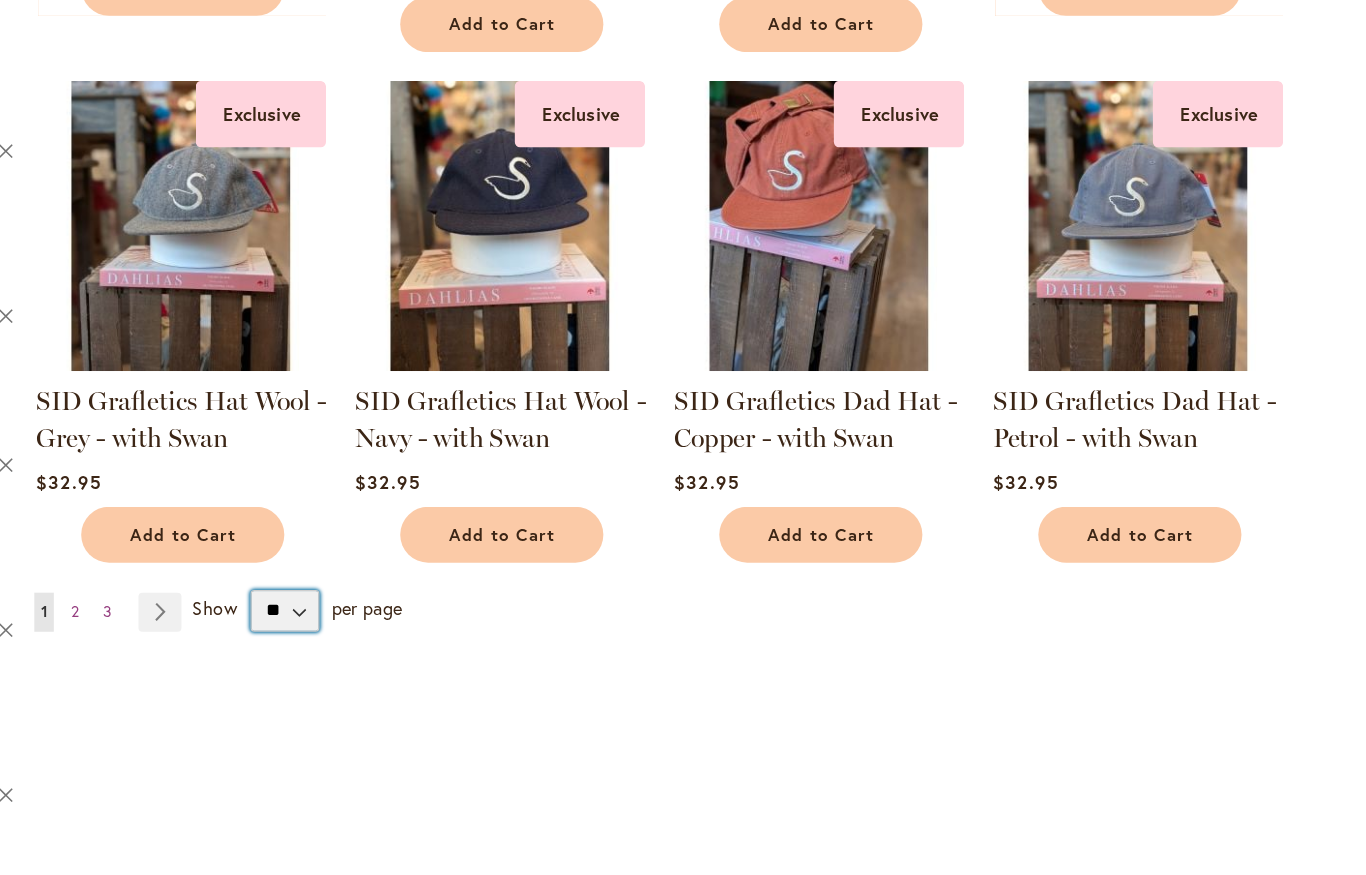 click on "**
**
**
**" at bounding box center [514, 519] 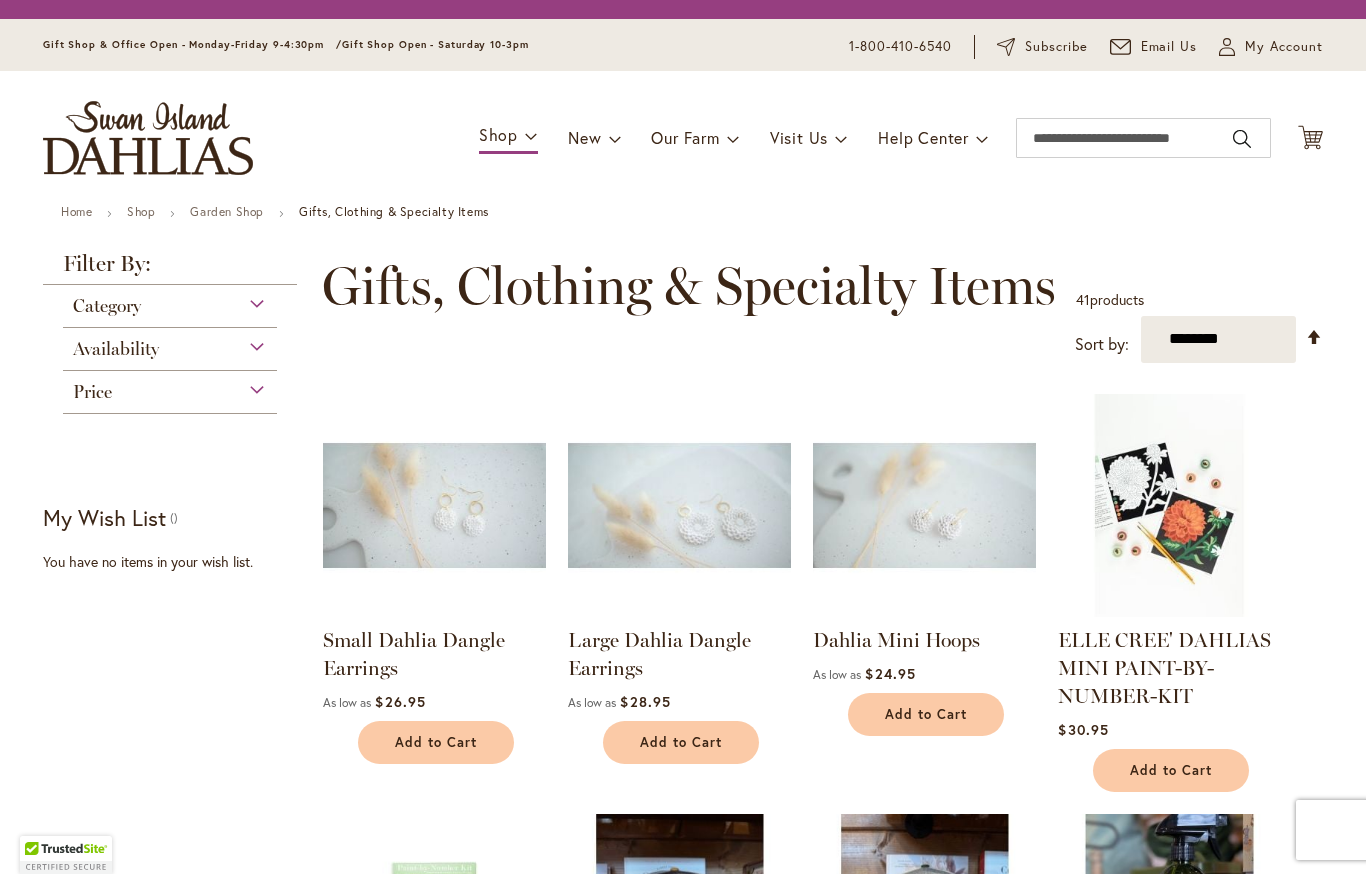 scroll, scrollTop: 1, scrollLeft: 0, axis: vertical 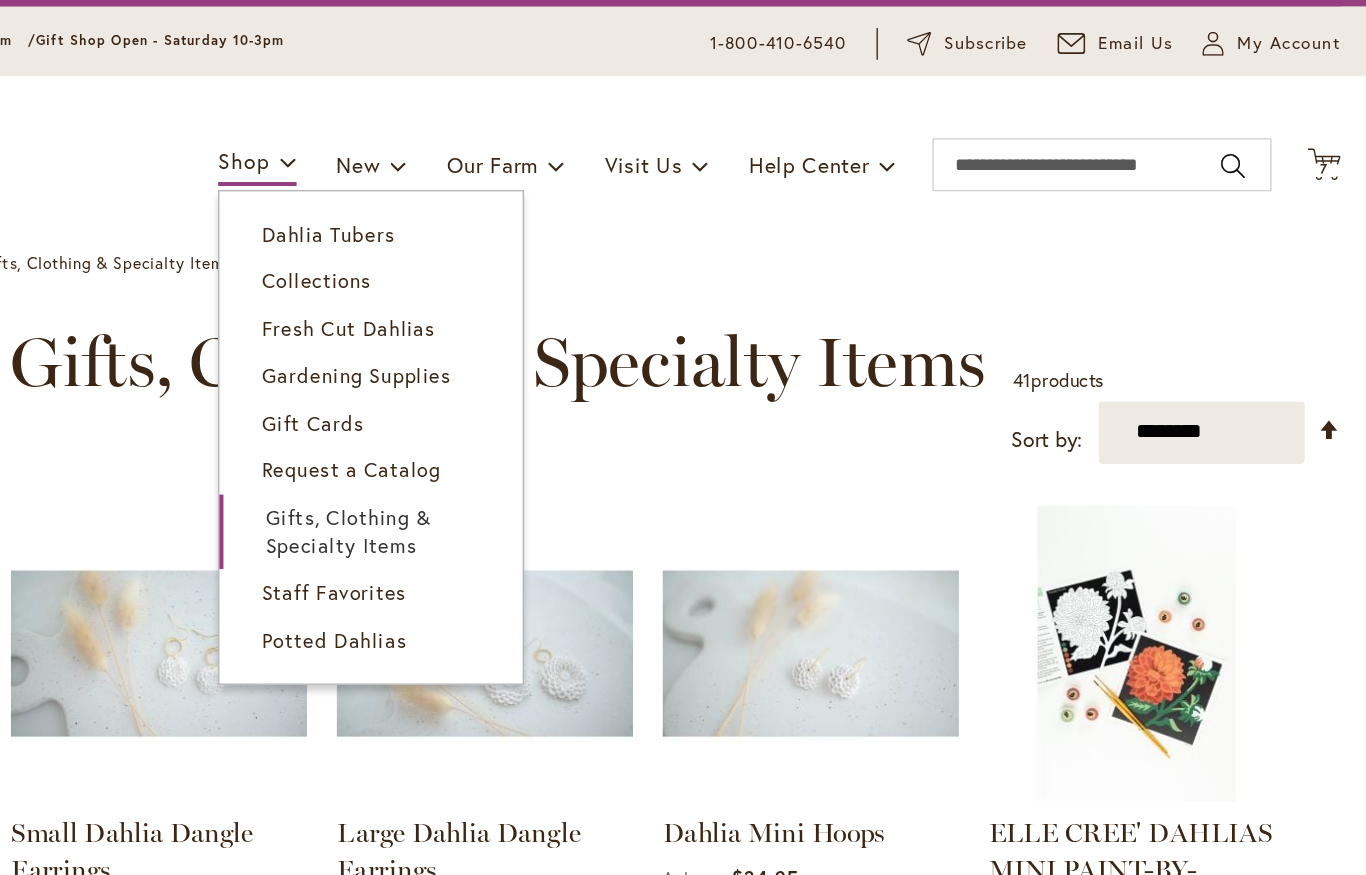 click on "Gardening Supplies" at bounding box center [583, 336] 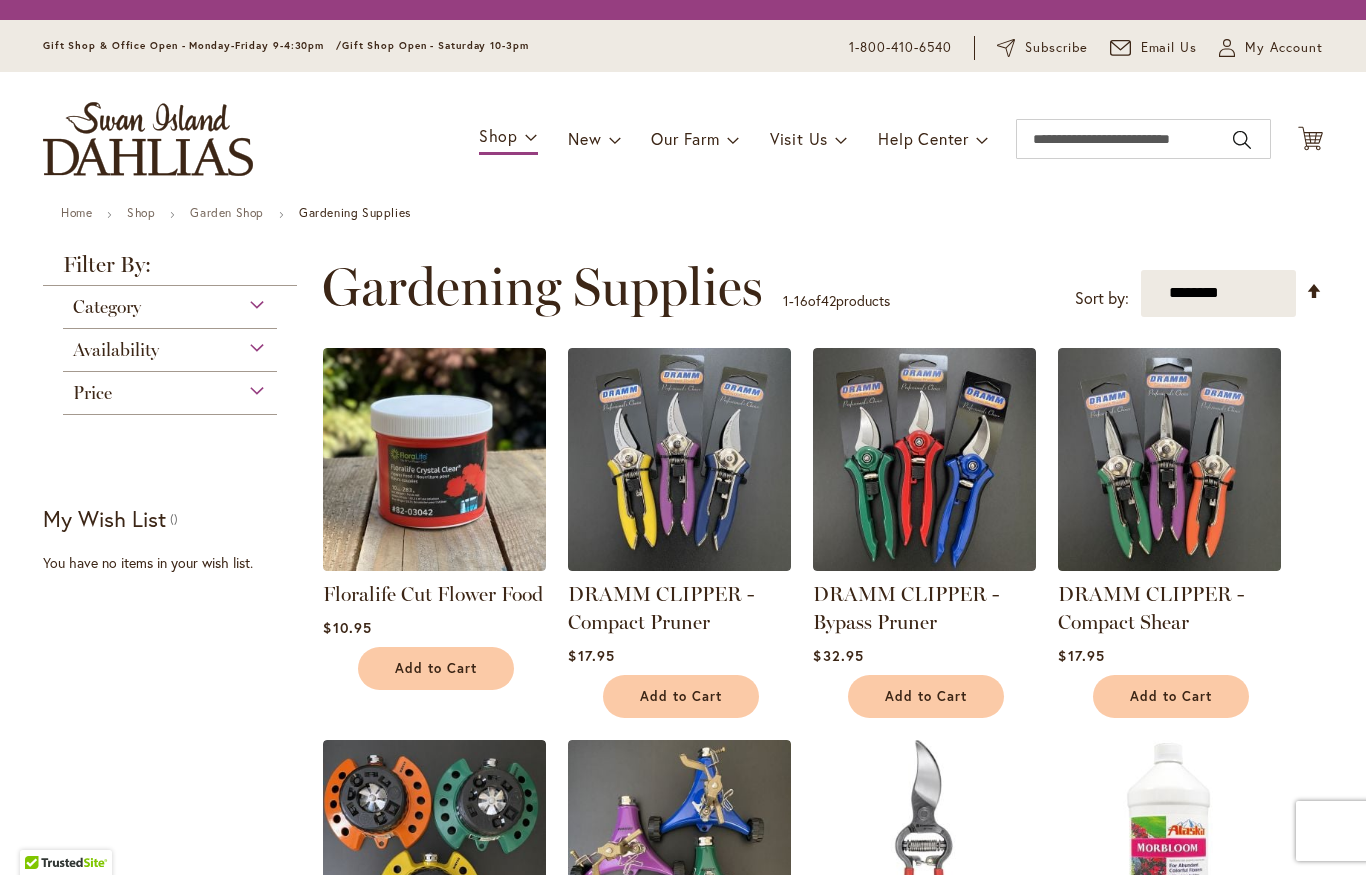 scroll, scrollTop: 0, scrollLeft: 0, axis: both 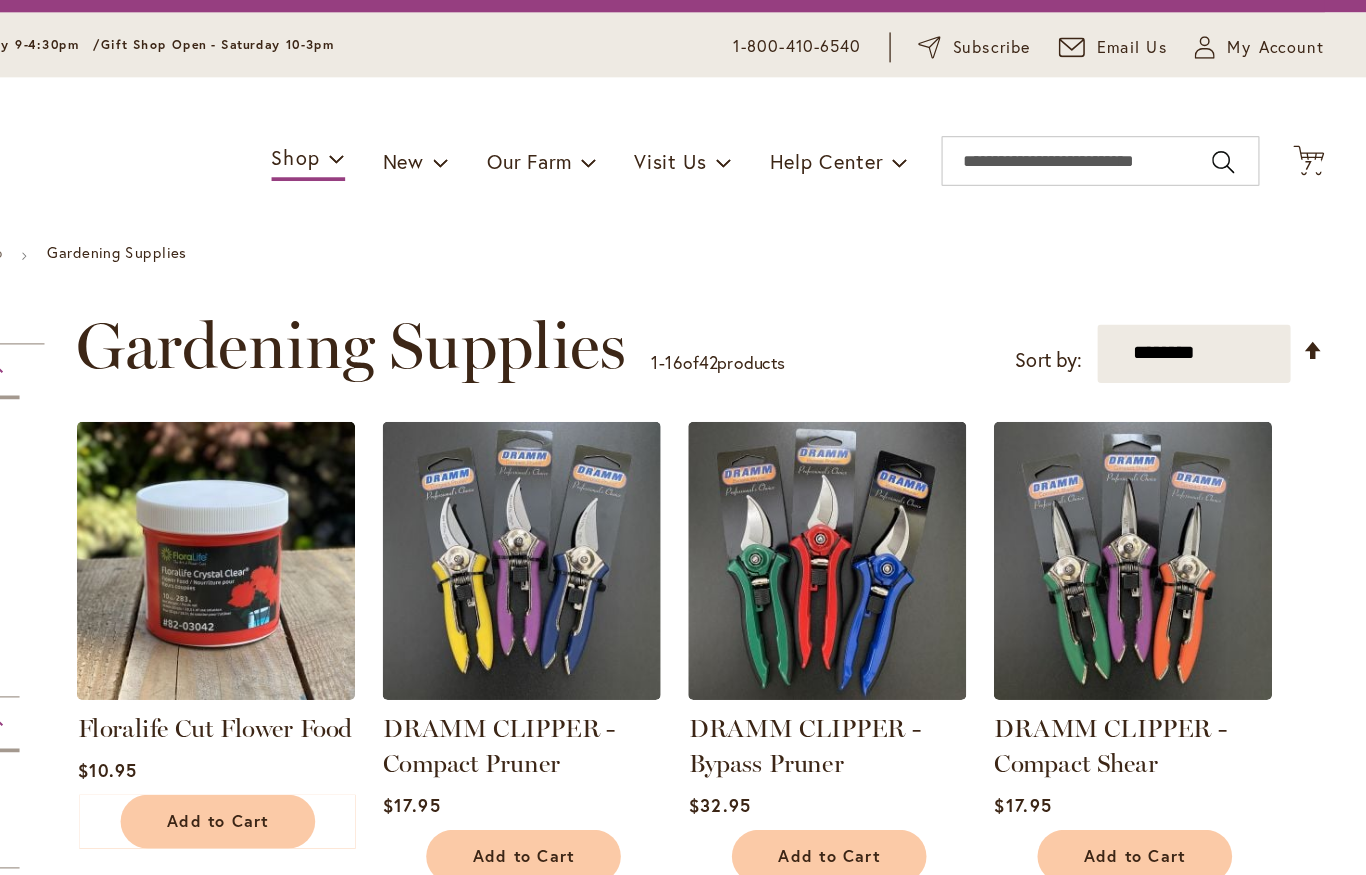 click on "Cart
.cls-1 {
fill: #231f20;
}" 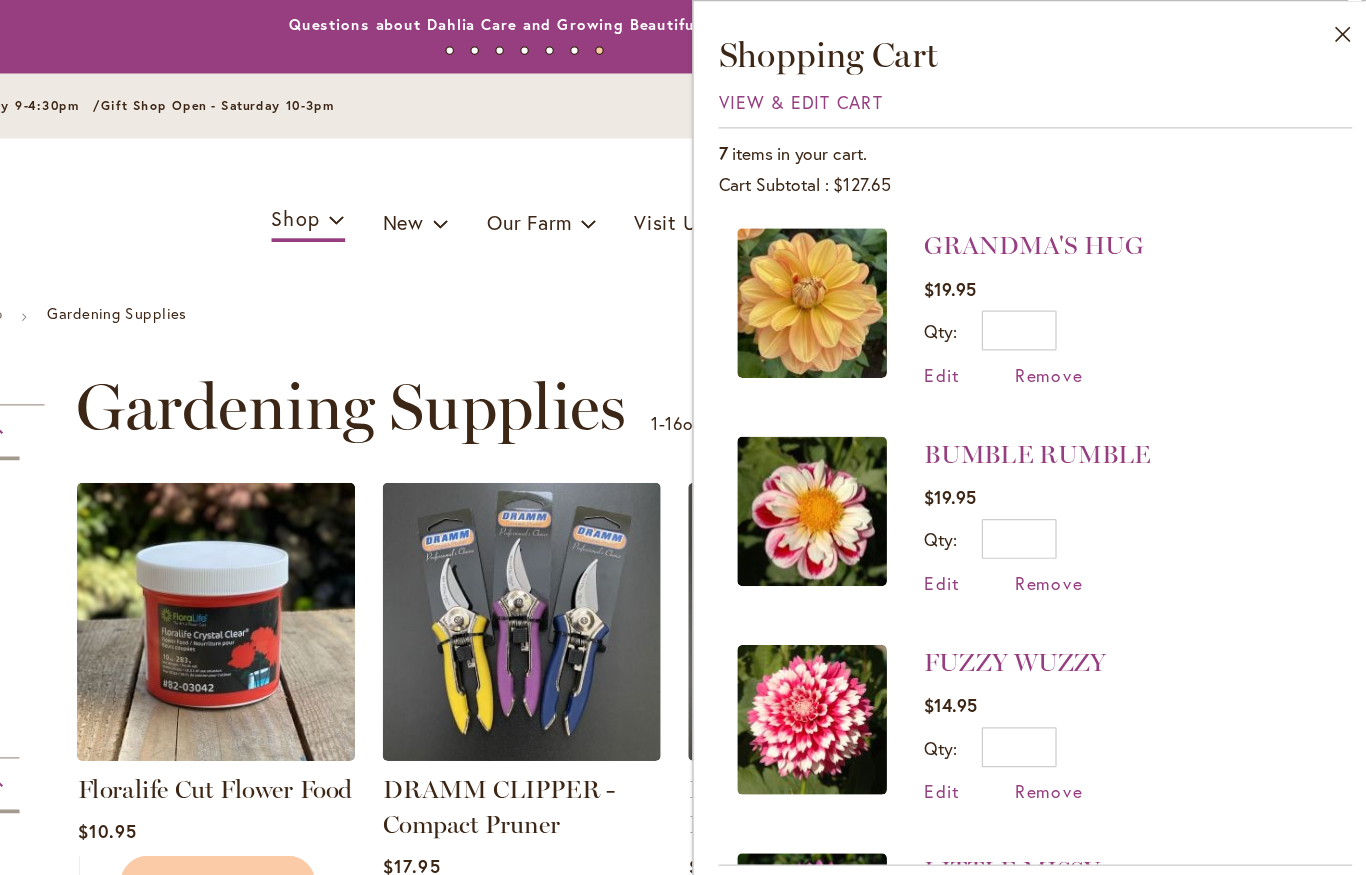 scroll, scrollTop: 0, scrollLeft: 0, axis: both 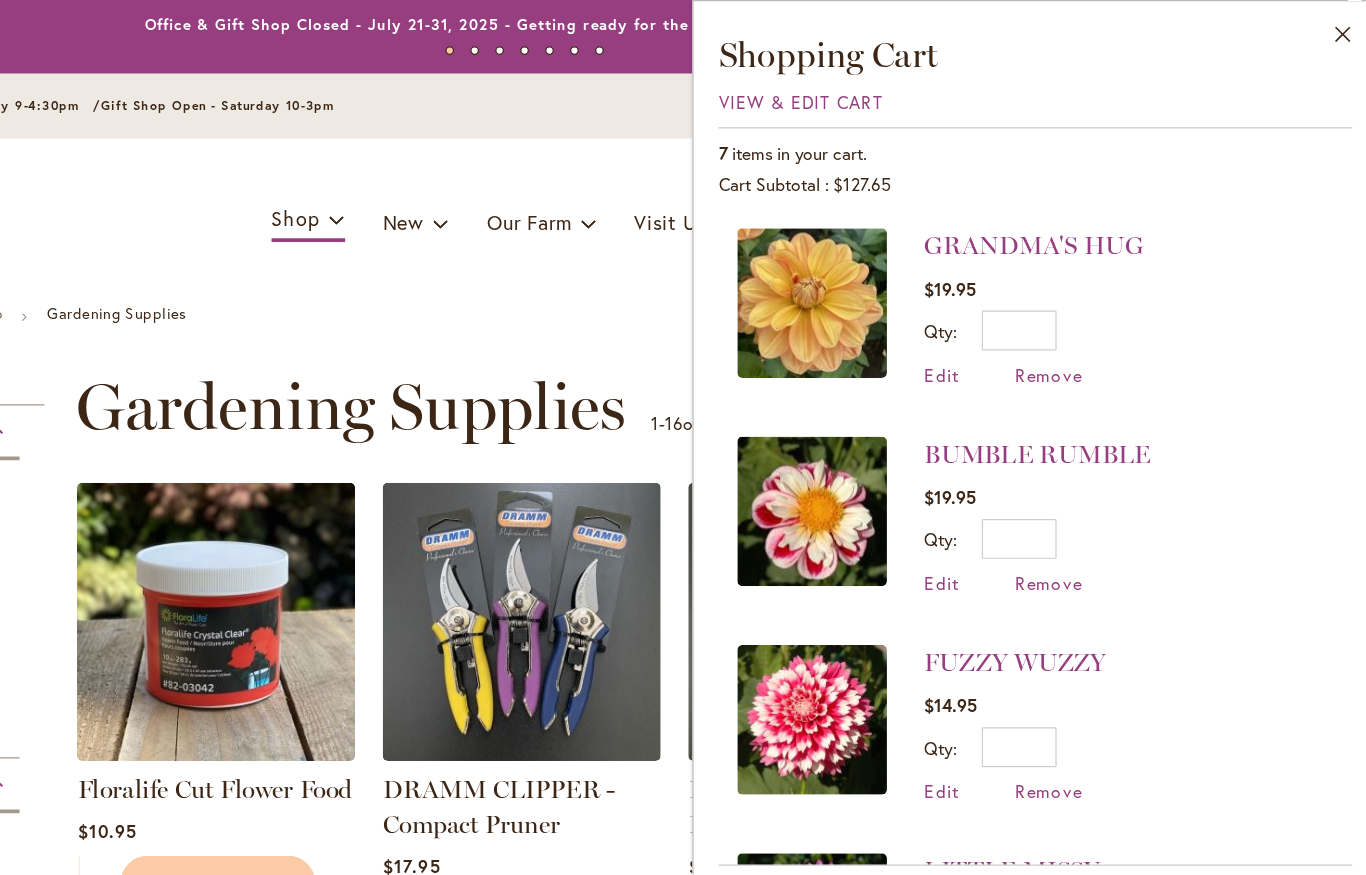 click on "View & Edit Cart" at bounding box center (903, 81) 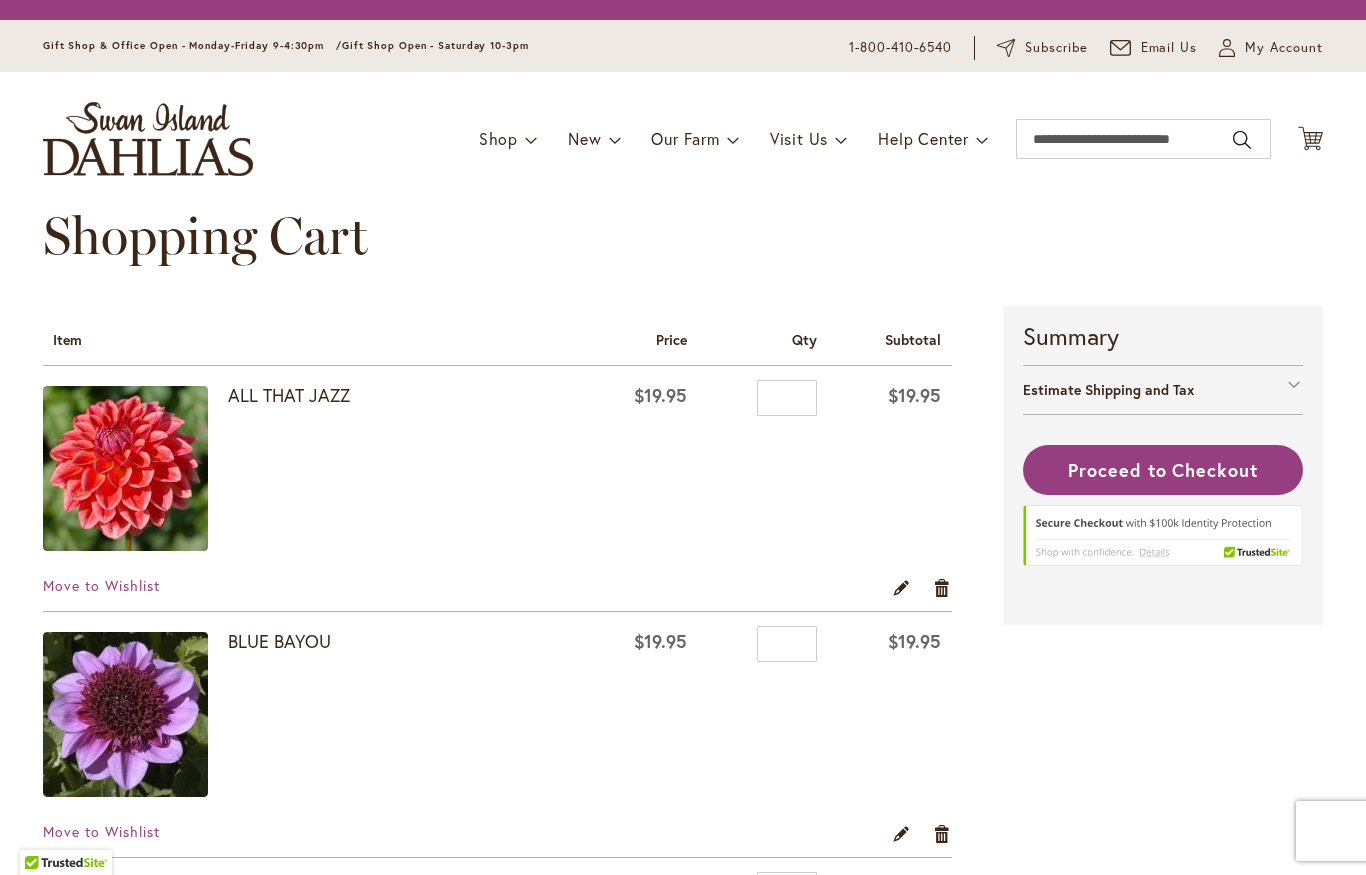 scroll, scrollTop: 0, scrollLeft: 0, axis: both 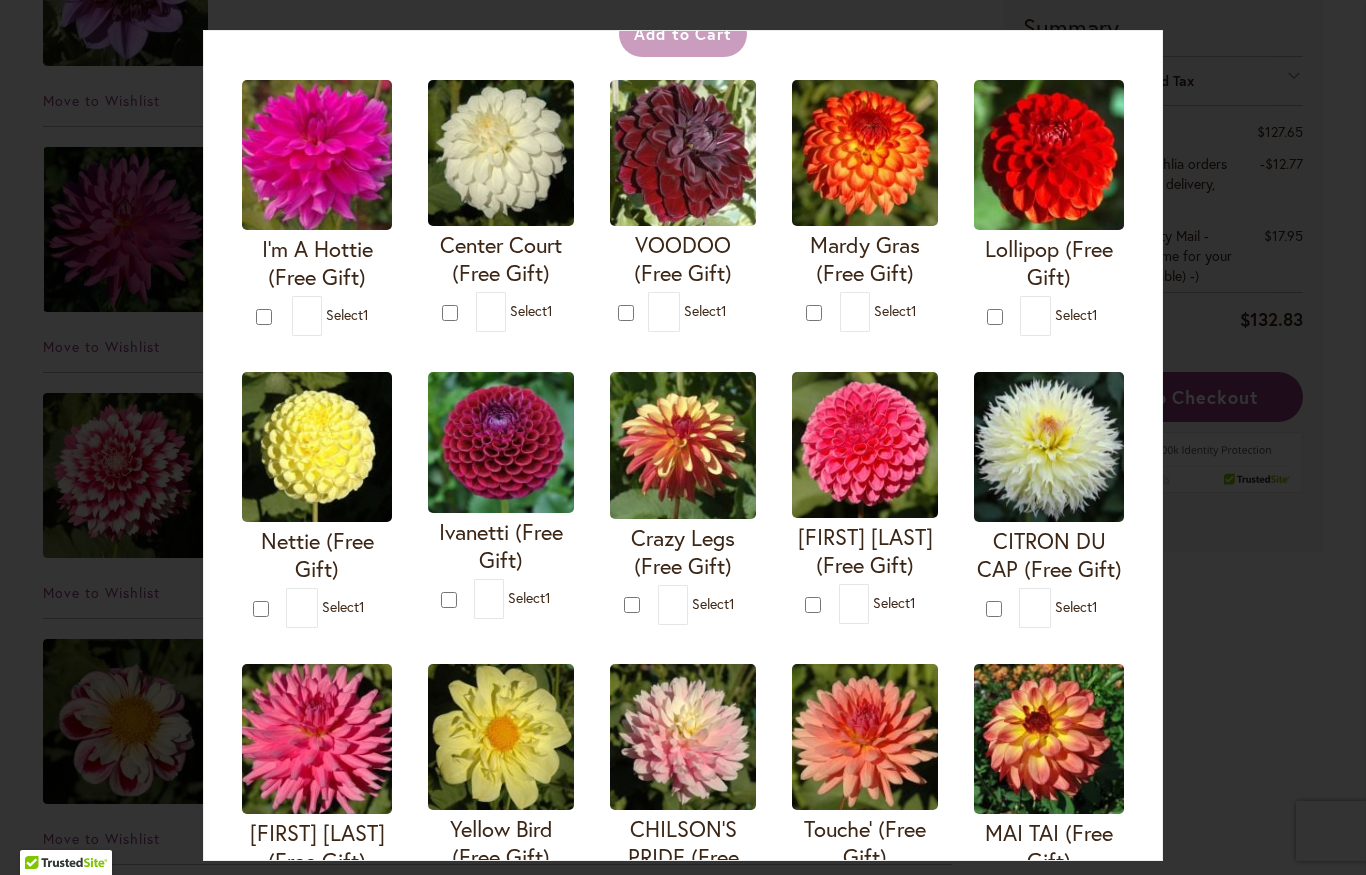 type on "*" 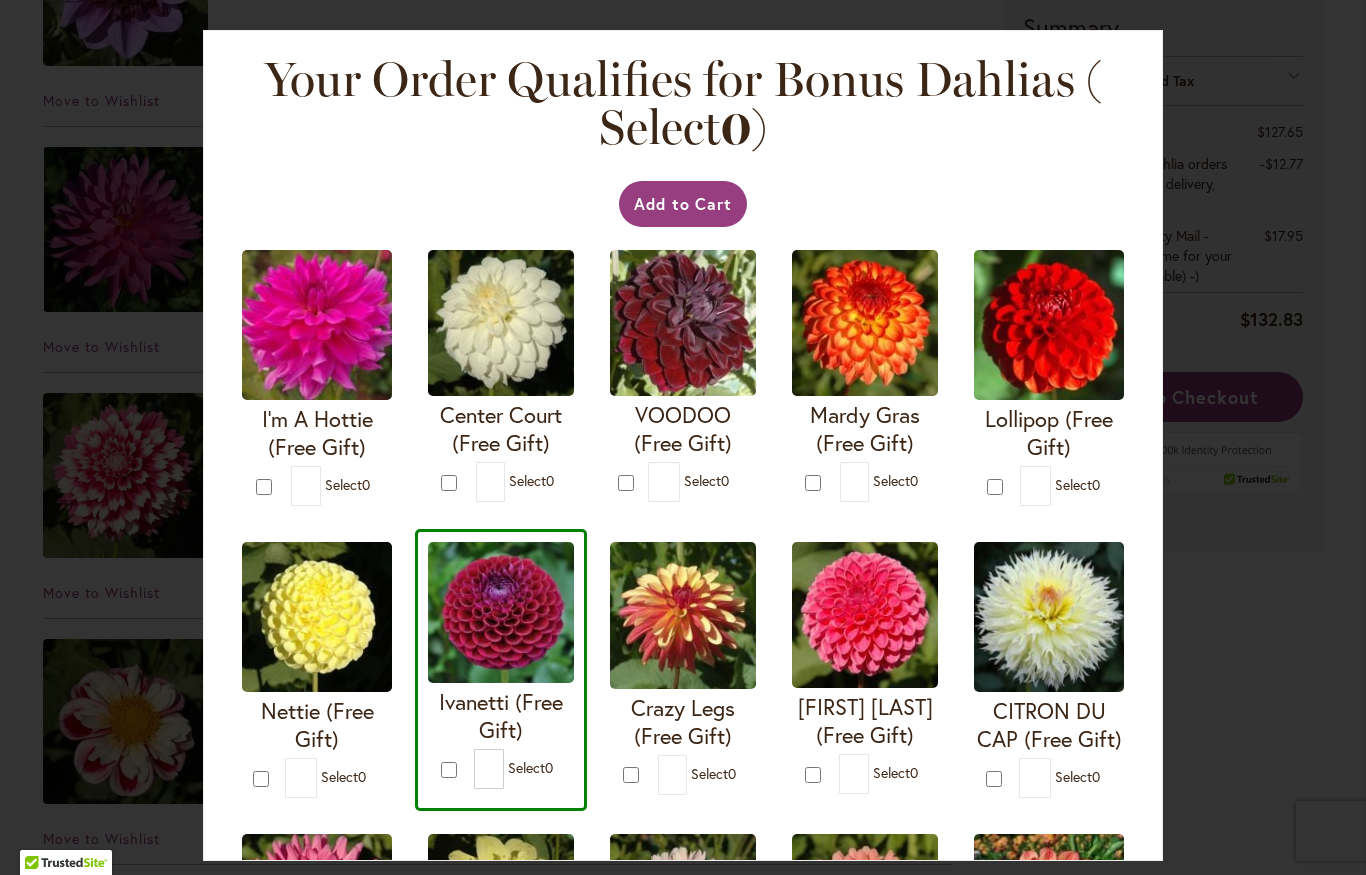 scroll, scrollTop: 0, scrollLeft: 0, axis: both 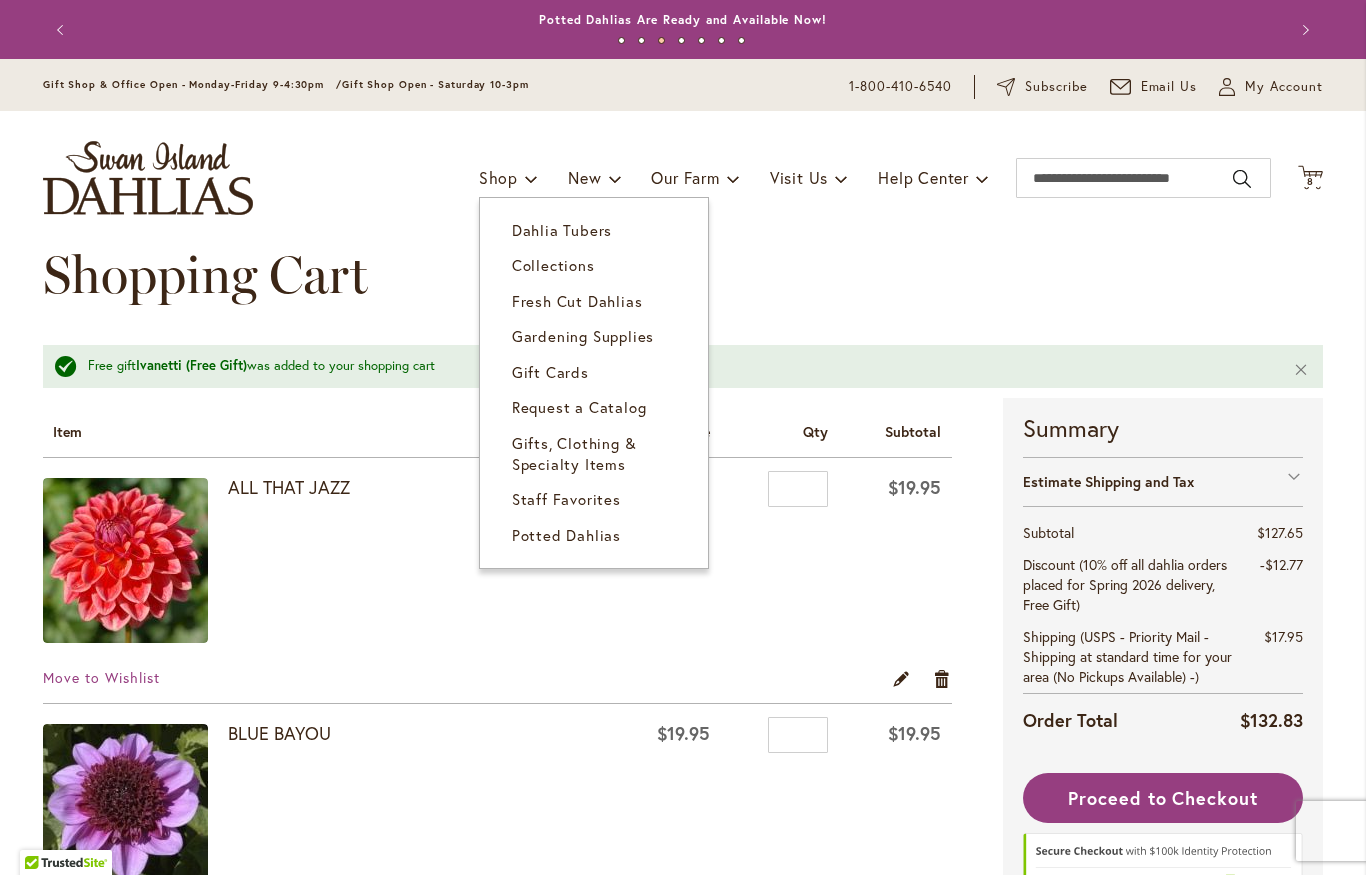 click on "Dahlia Tubers" at bounding box center [562, 230] 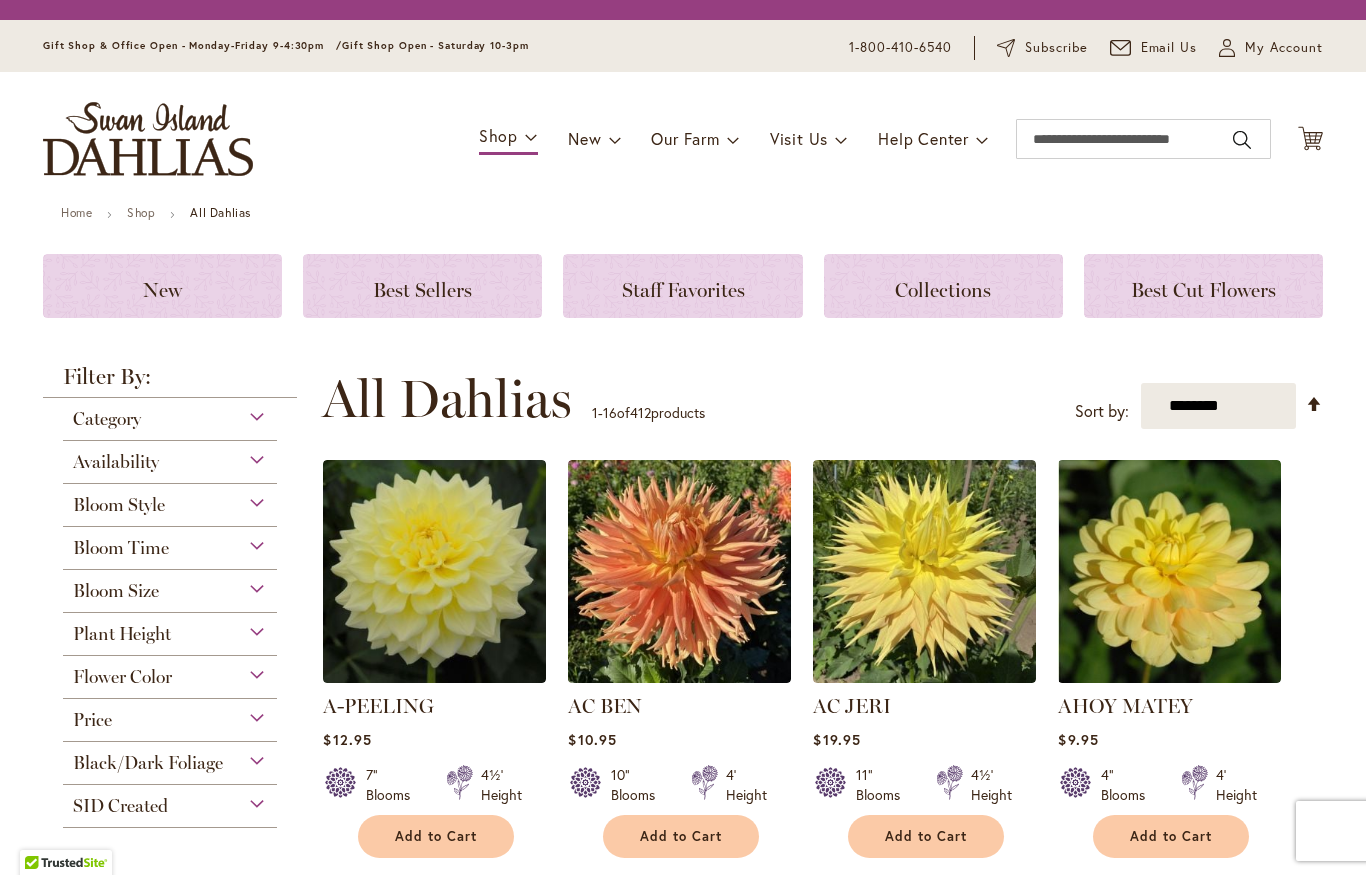 scroll, scrollTop: 0, scrollLeft: 0, axis: both 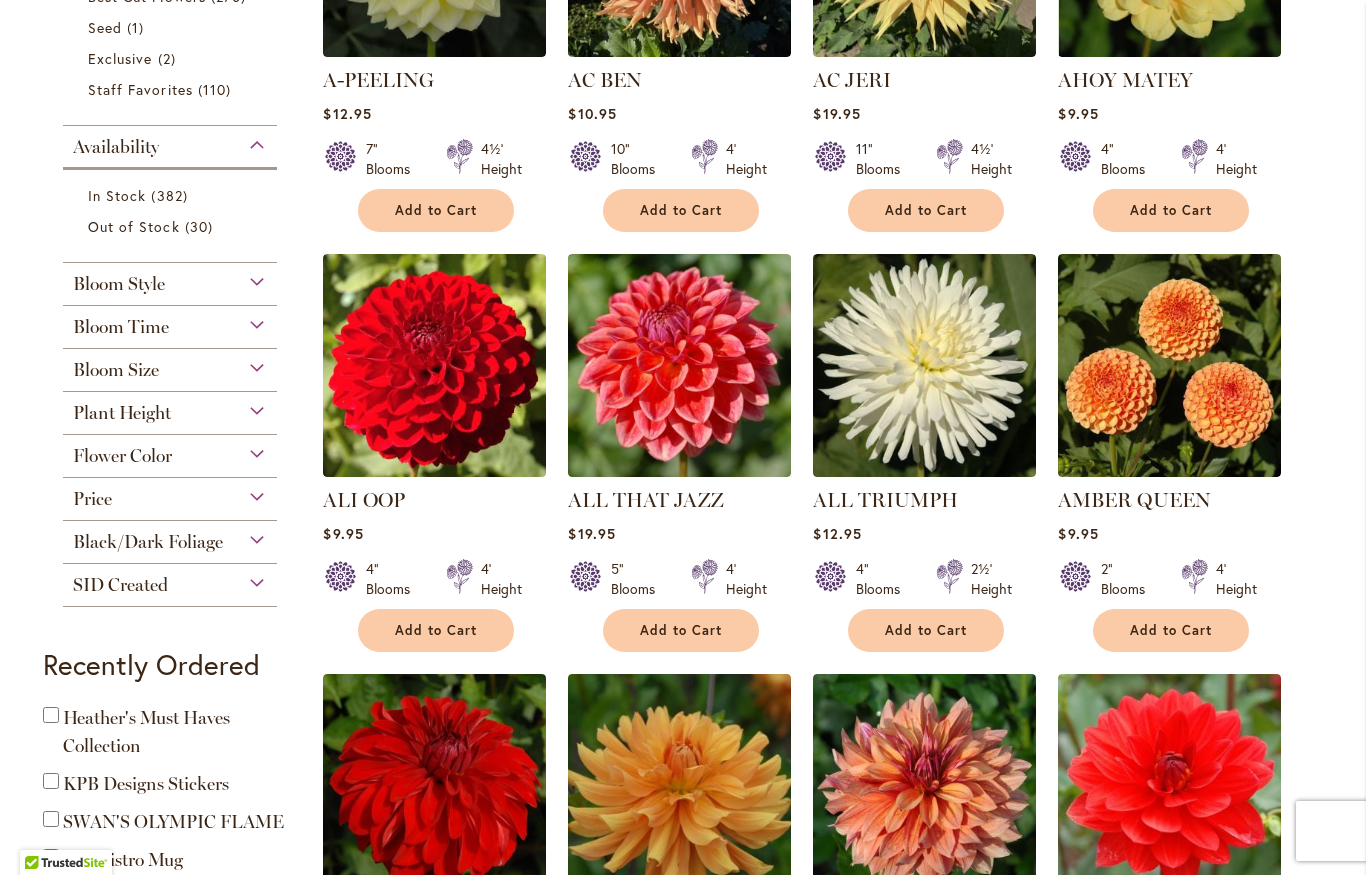 click on "Plant Height" at bounding box center (170, 408) 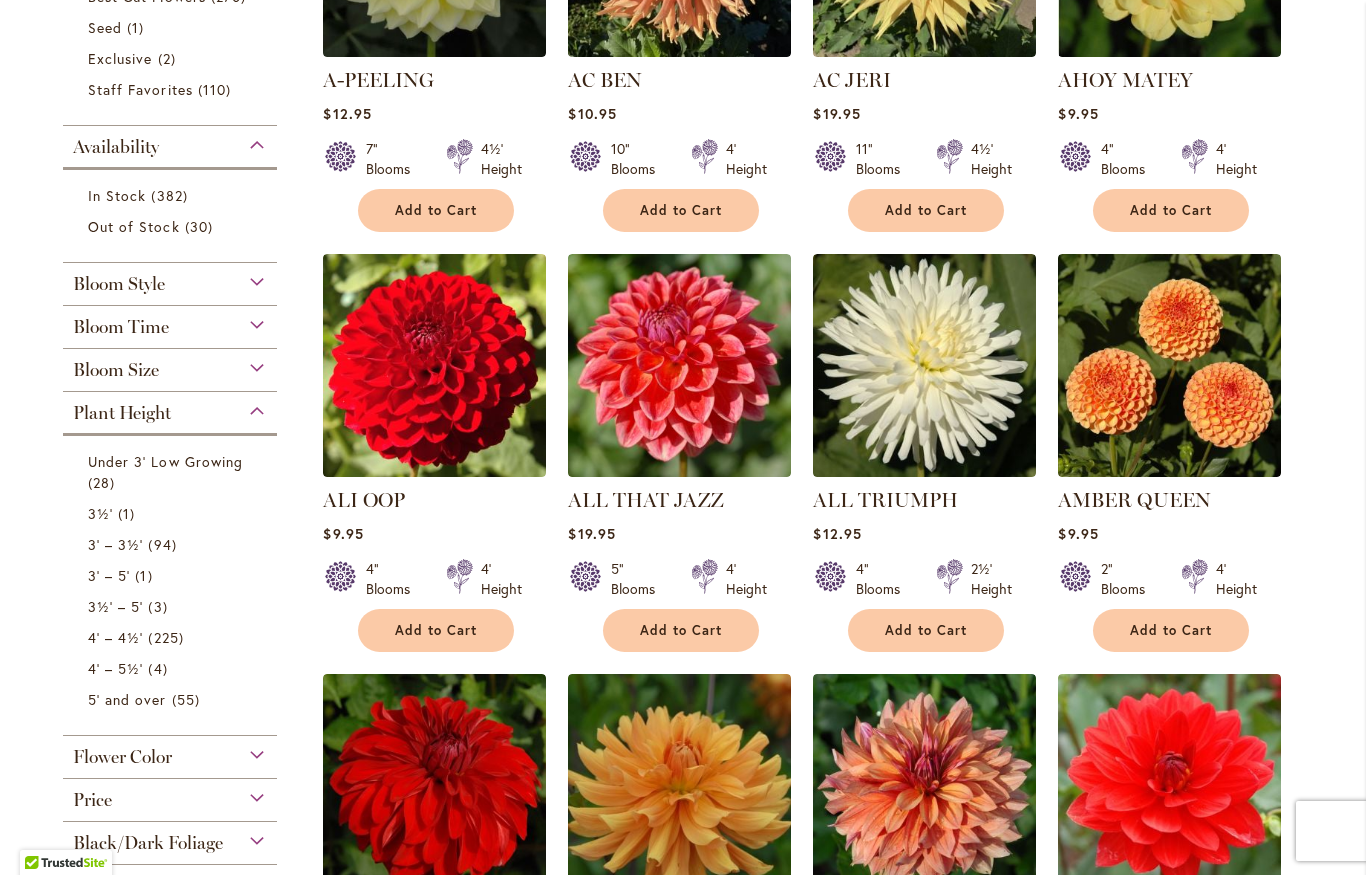 click on "5' and over" at bounding box center [127, 699] 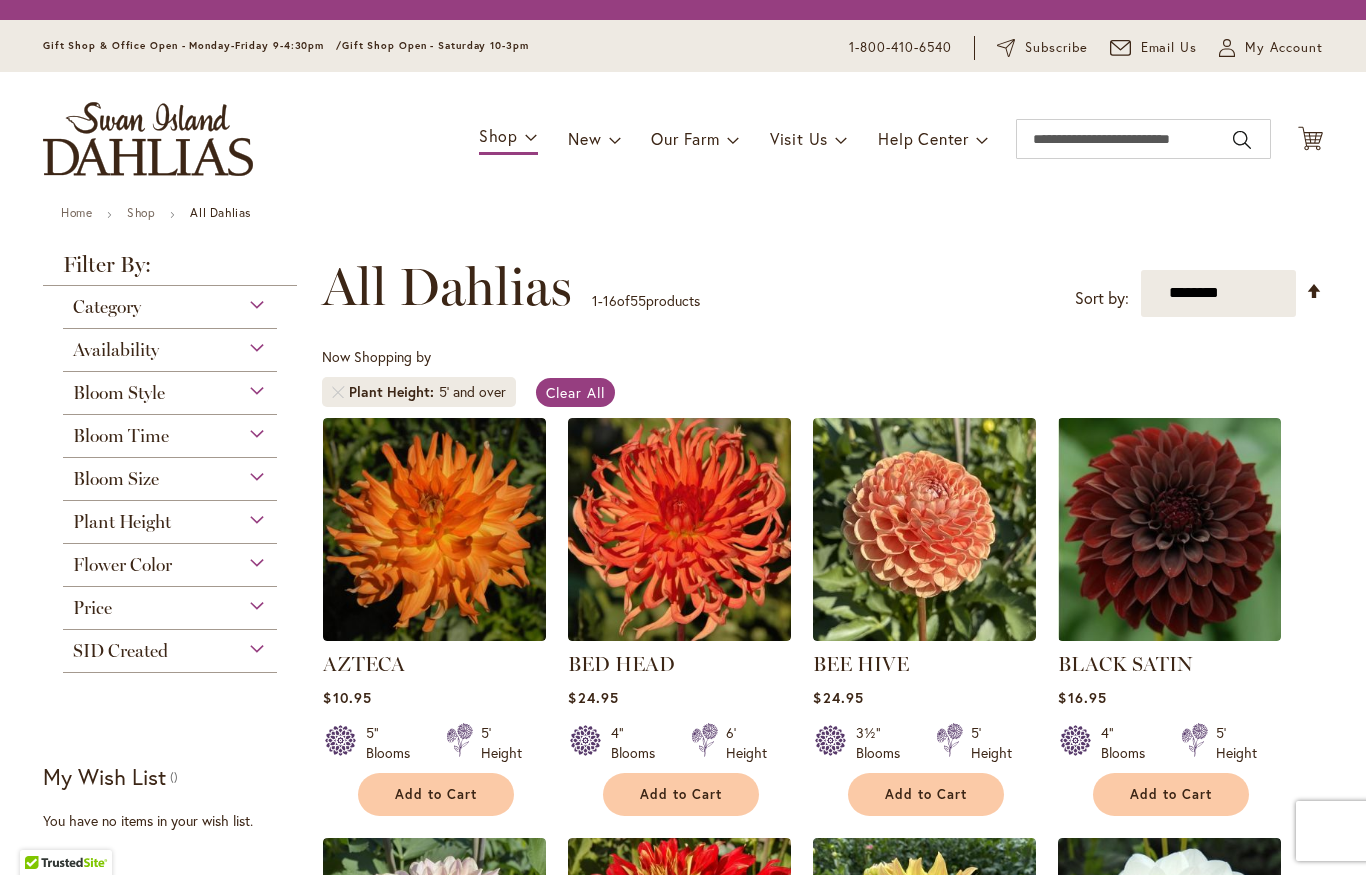 scroll, scrollTop: 0, scrollLeft: 0, axis: both 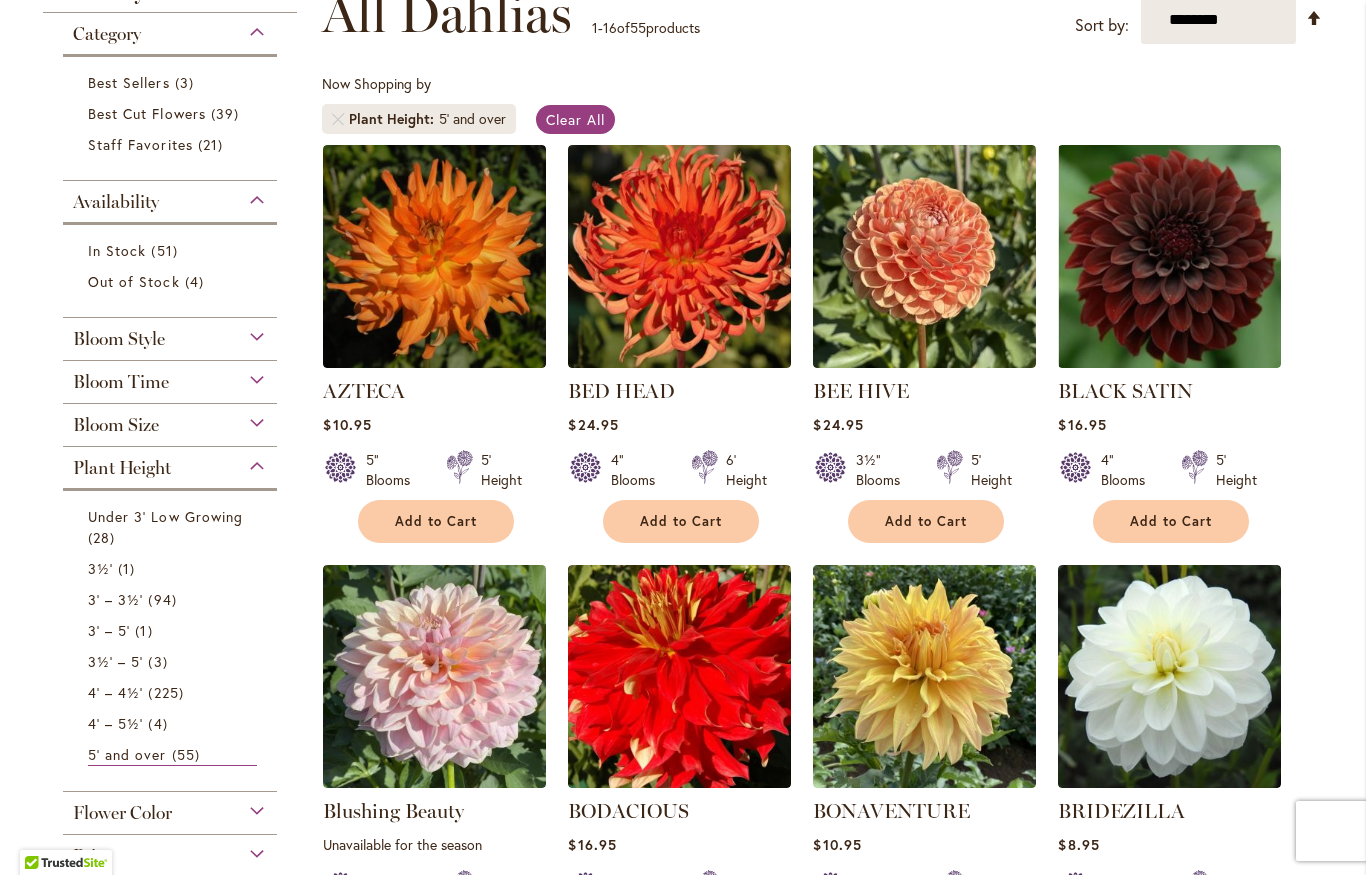 click on "Bloom Size" at bounding box center [116, 425] 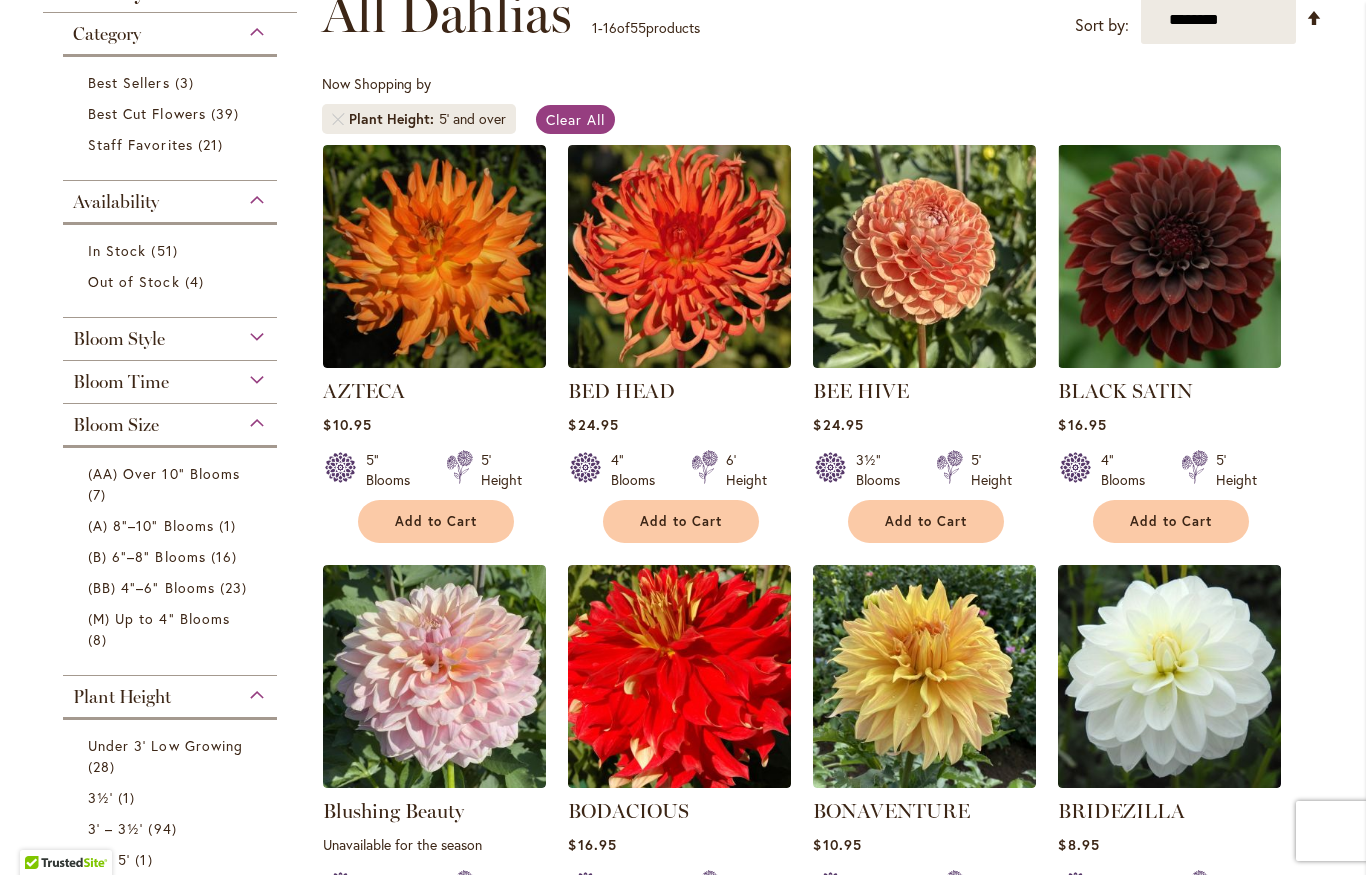 click on "(AA) Over 10" Blooms
7
items" at bounding box center [172, 484] 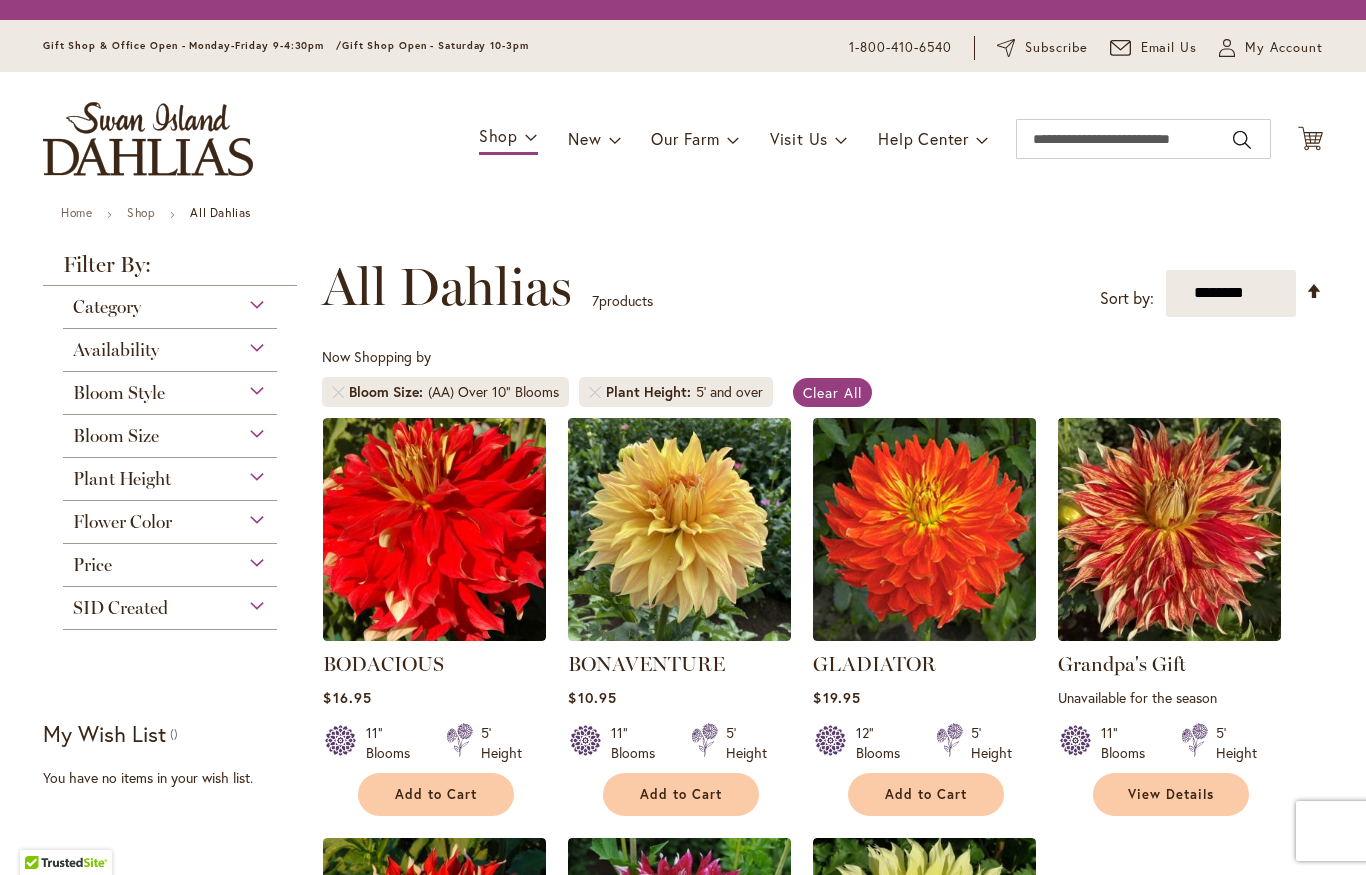 scroll, scrollTop: 0, scrollLeft: 0, axis: both 